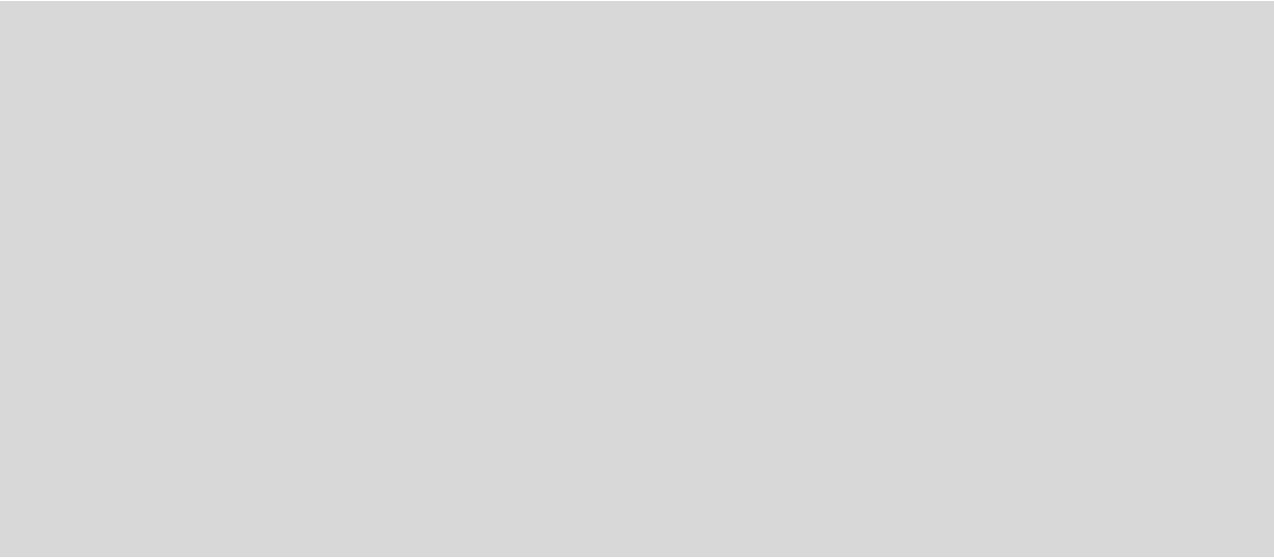 scroll, scrollTop: 0, scrollLeft: 0, axis: both 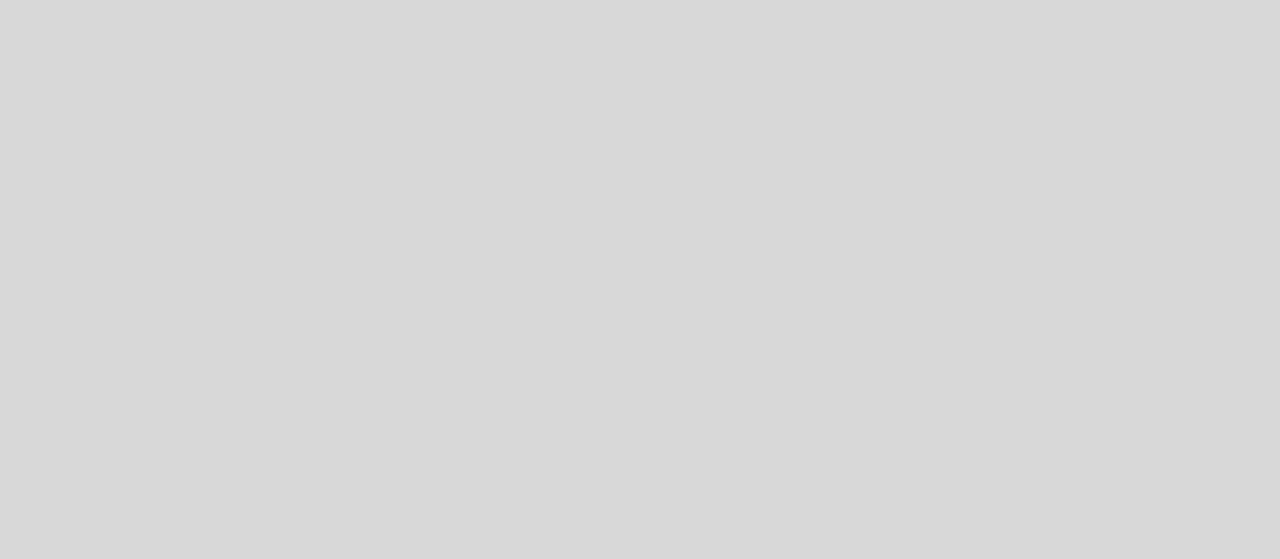 select on "pt" 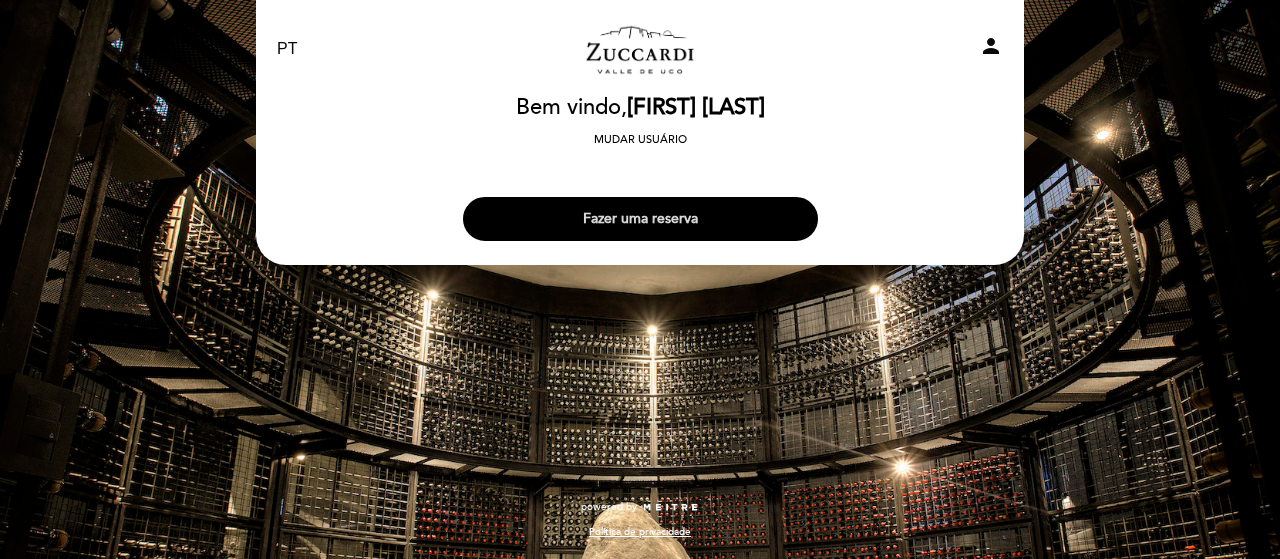 click on "Fazer uma reserva" at bounding box center [640, 219] 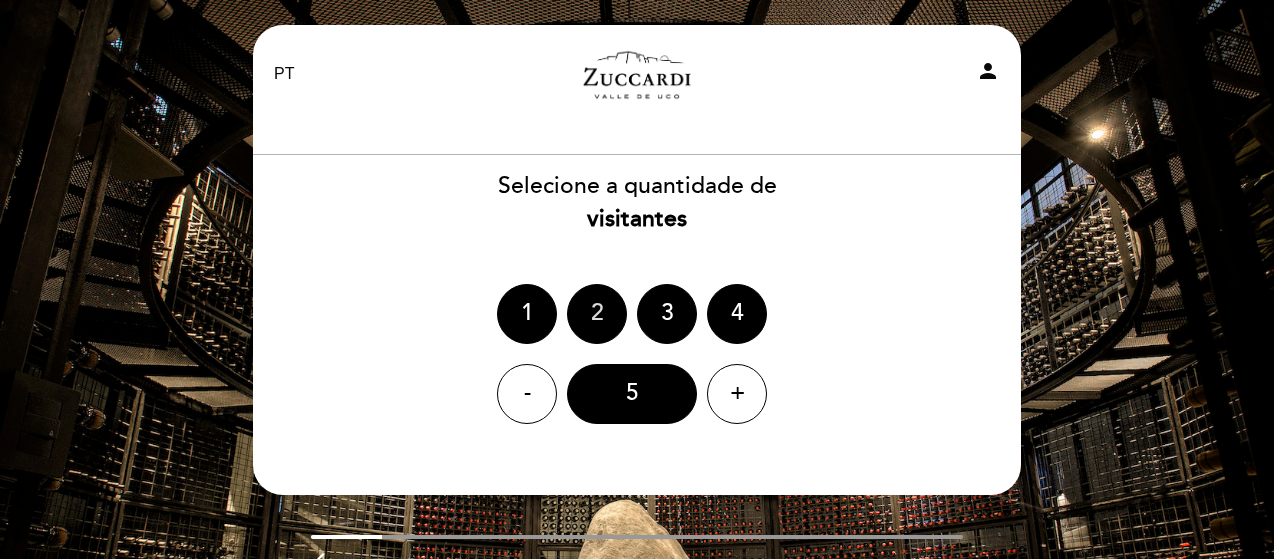 click on "2" at bounding box center [597, 314] 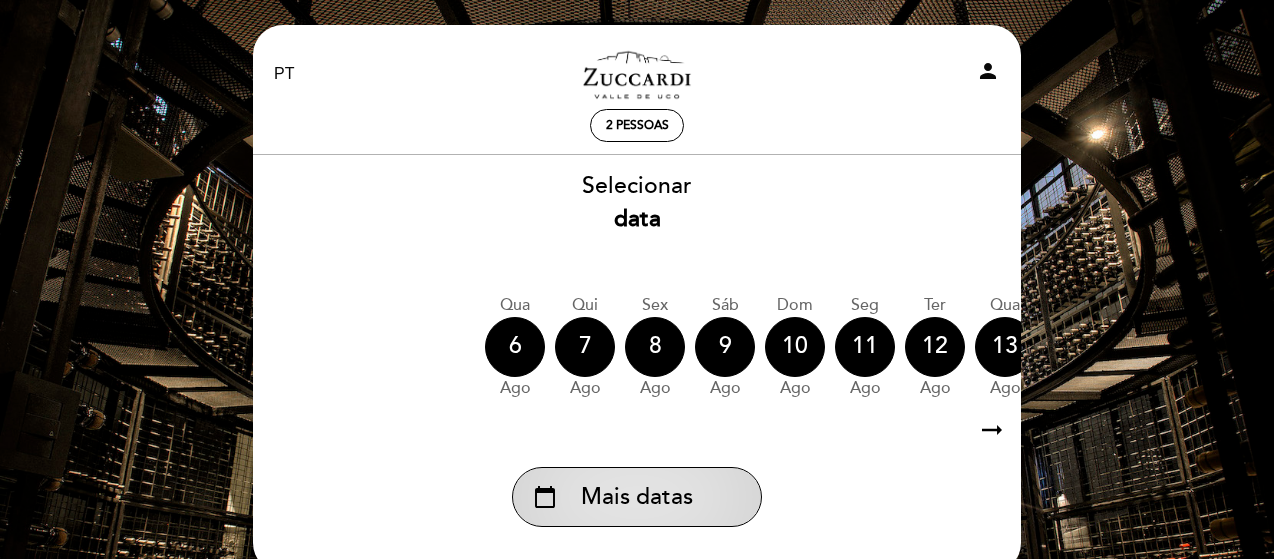 click on "Mais datas" at bounding box center [637, 497] 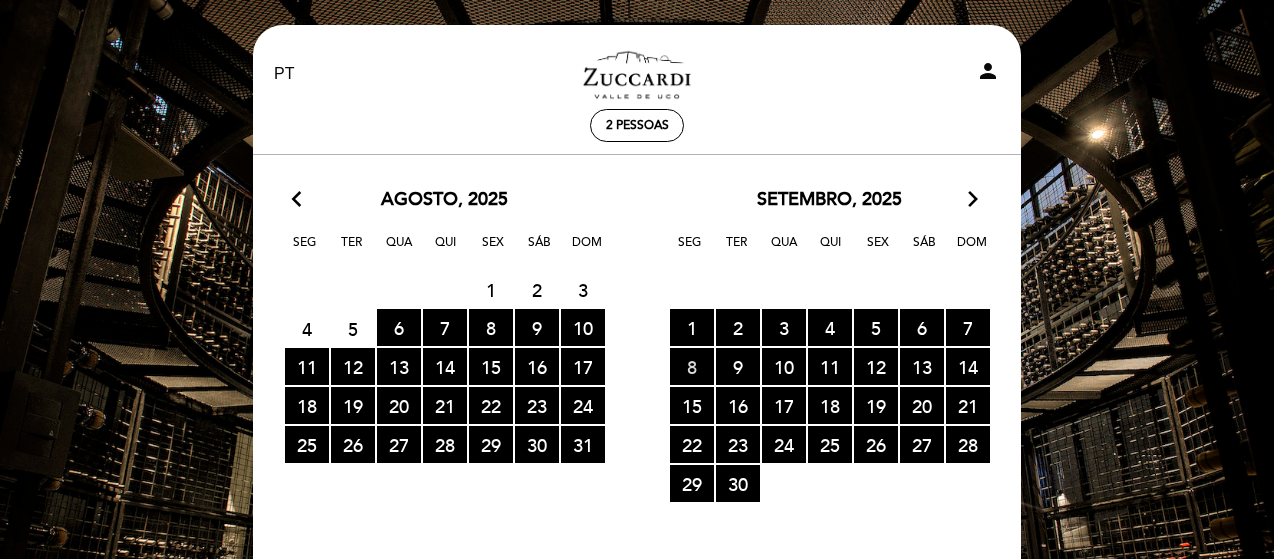 click on "8
RESERVAS DISPONÍVEIS" at bounding box center [692, 366] 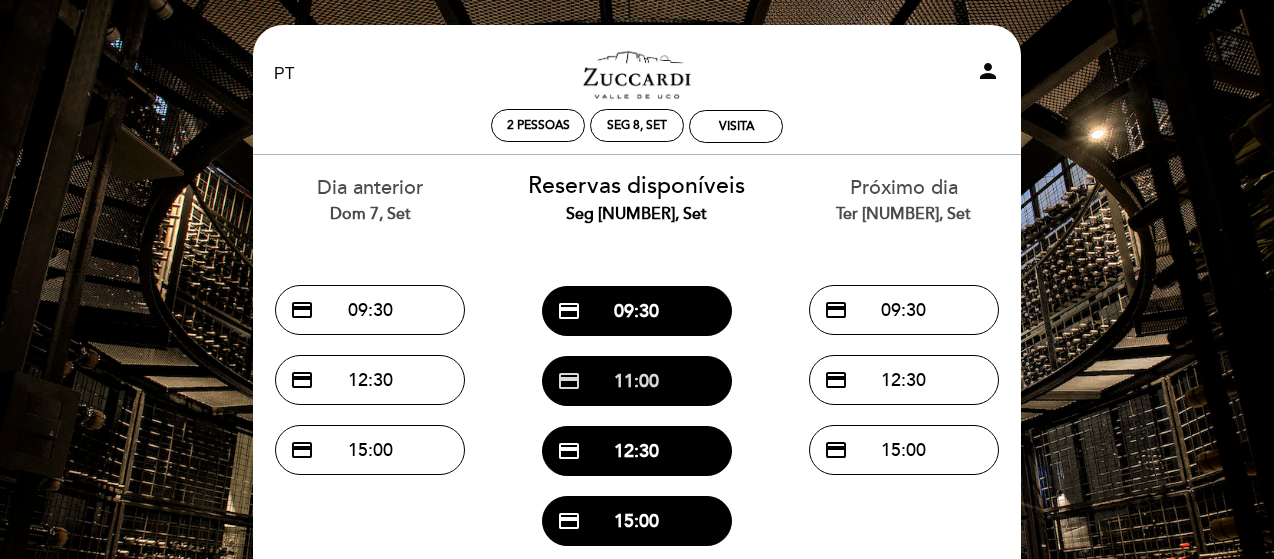 click on "credit_card
11:00" at bounding box center (637, 381) 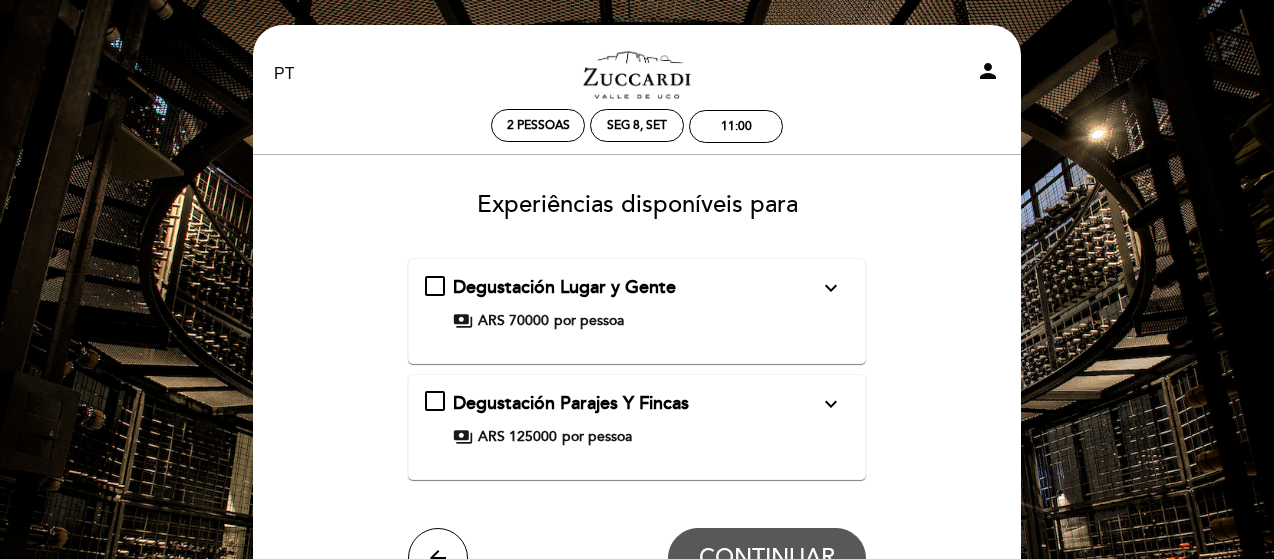 click on "Degustación Lugar y Gente
expand_more" at bounding box center [636, 288] 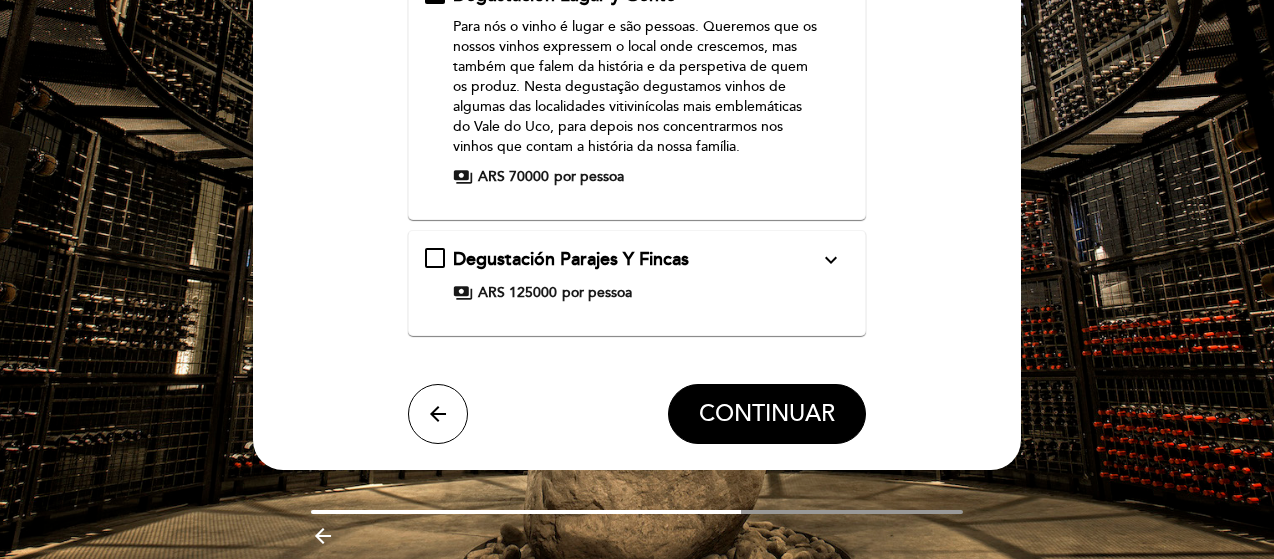 scroll, scrollTop: 300, scrollLeft: 0, axis: vertical 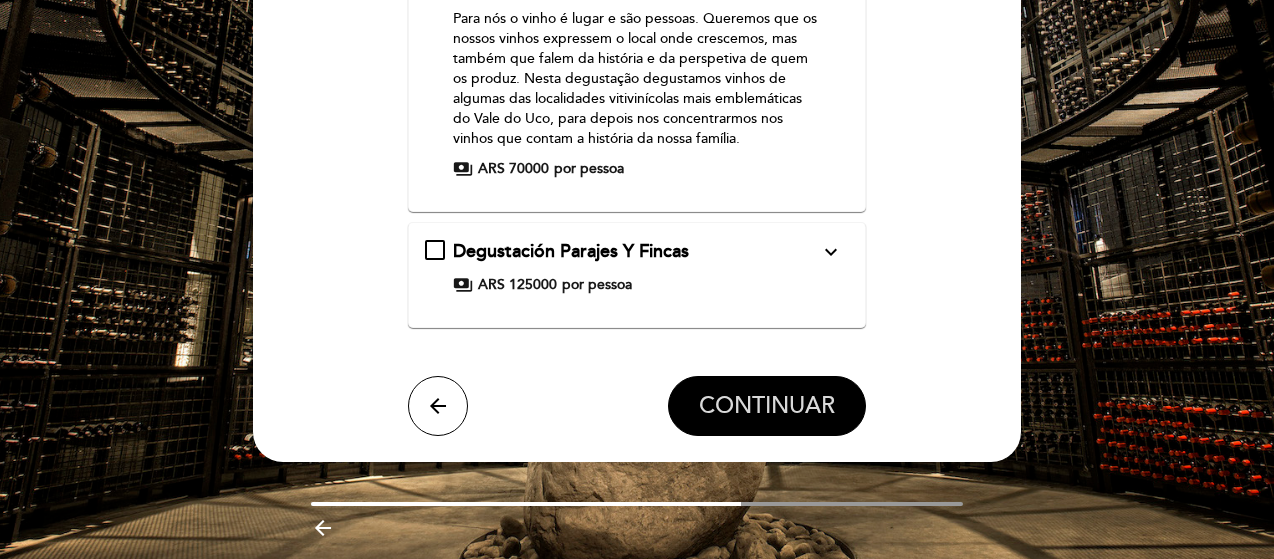 click on "CONTINUAR" at bounding box center [767, 406] 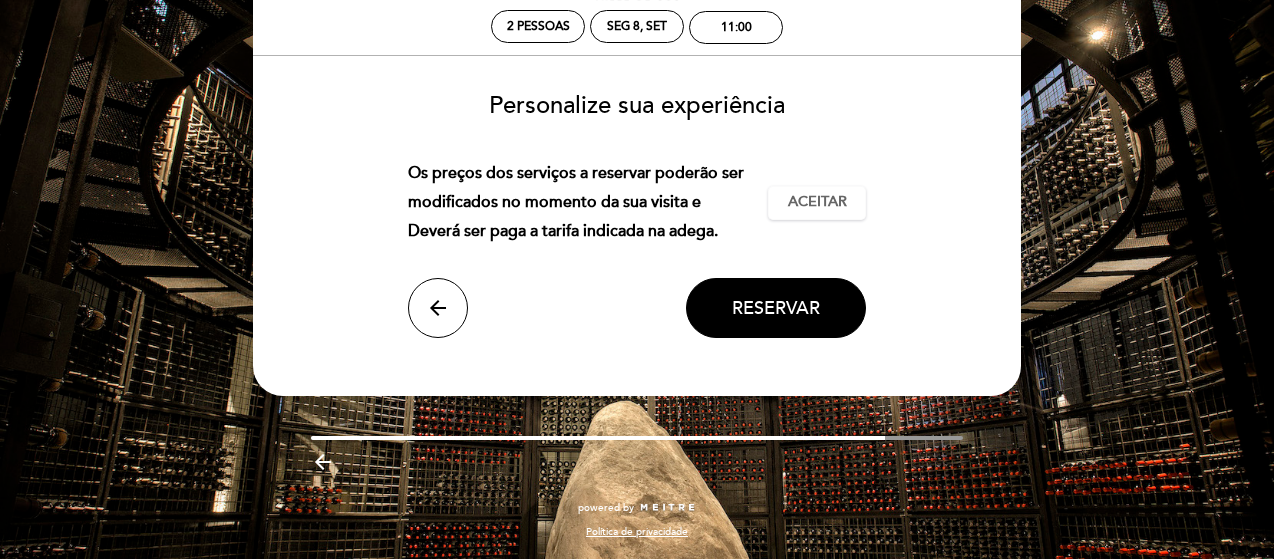 scroll, scrollTop: 0, scrollLeft: 0, axis: both 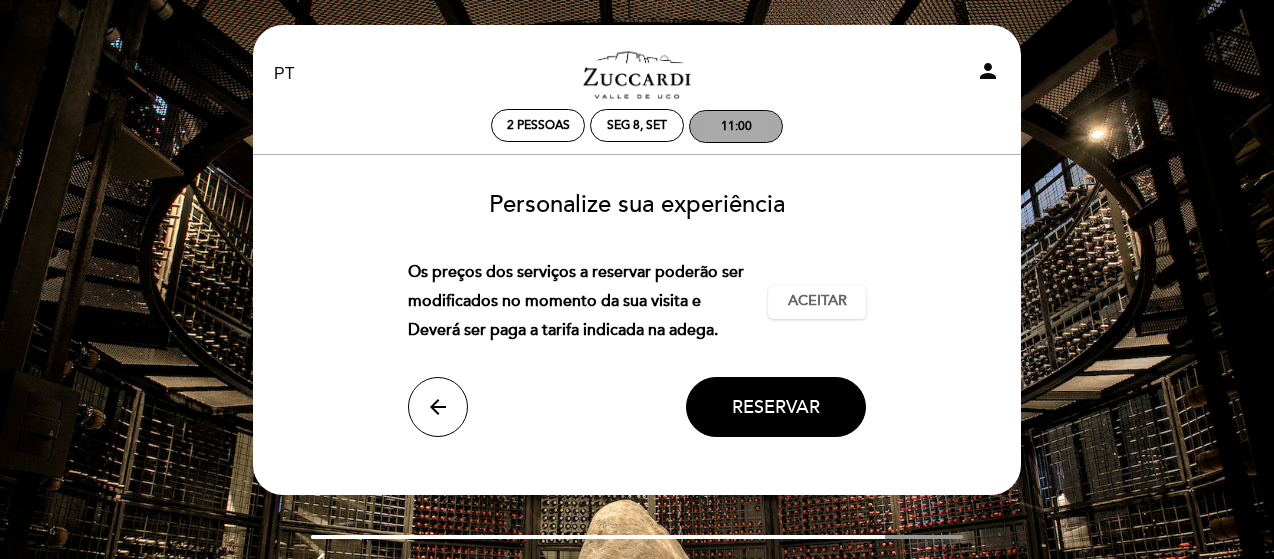 click on "11:00" at bounding box center (736, 126) 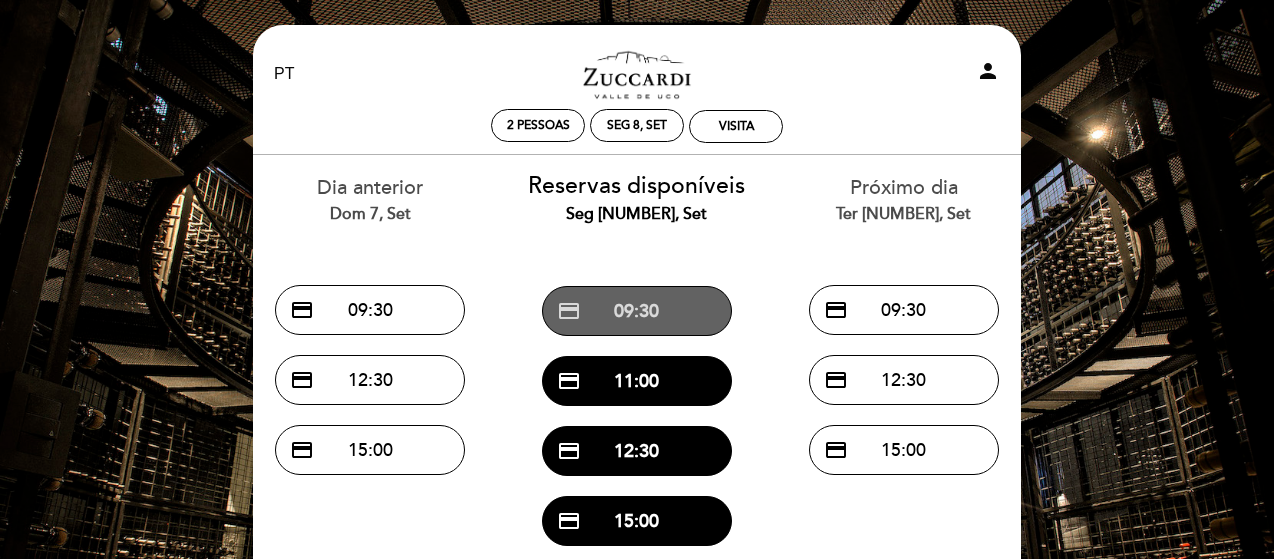 click on "credit_card
09:30" at bounding box center [637, 311] 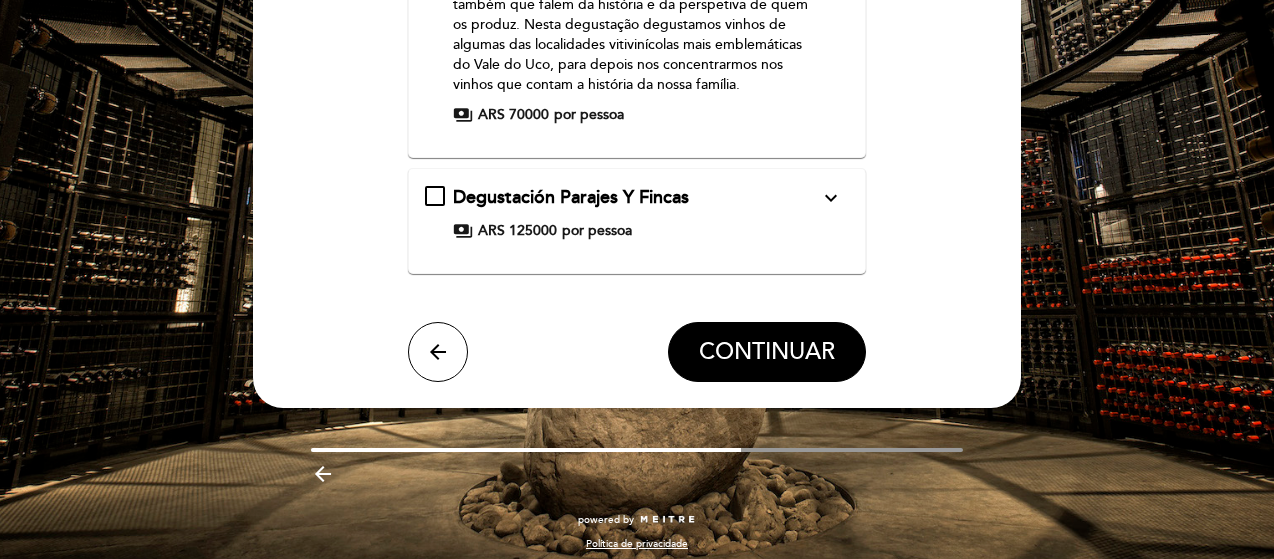 scroll, scrollTop: 364, scrollLeft: 0, axis: vertical 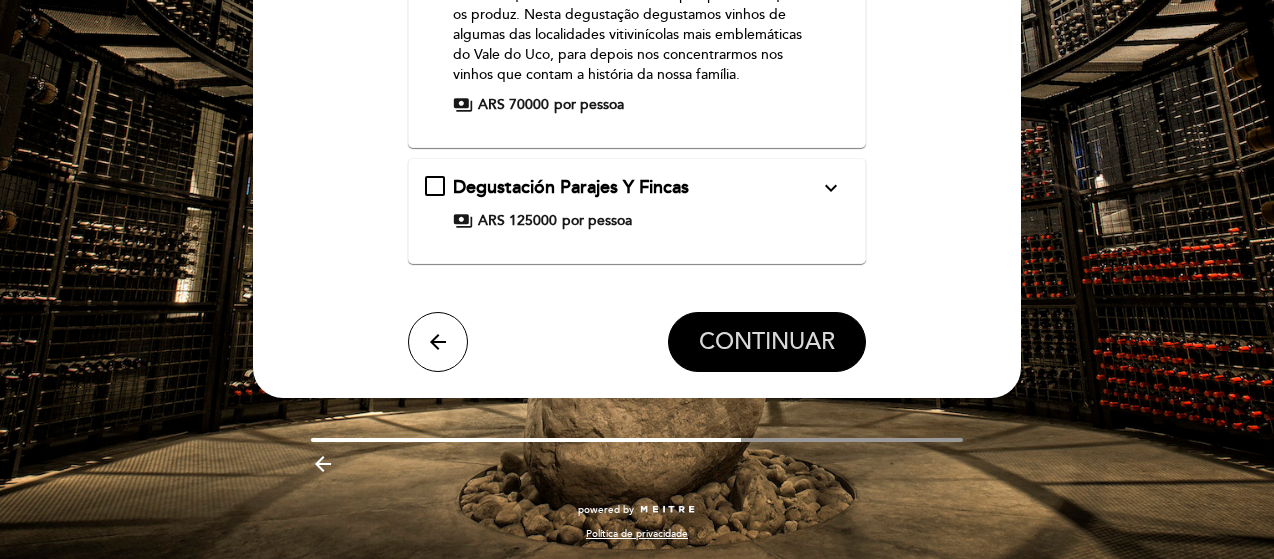 click on "CONTINUAR" at bounding box center [767, 342] 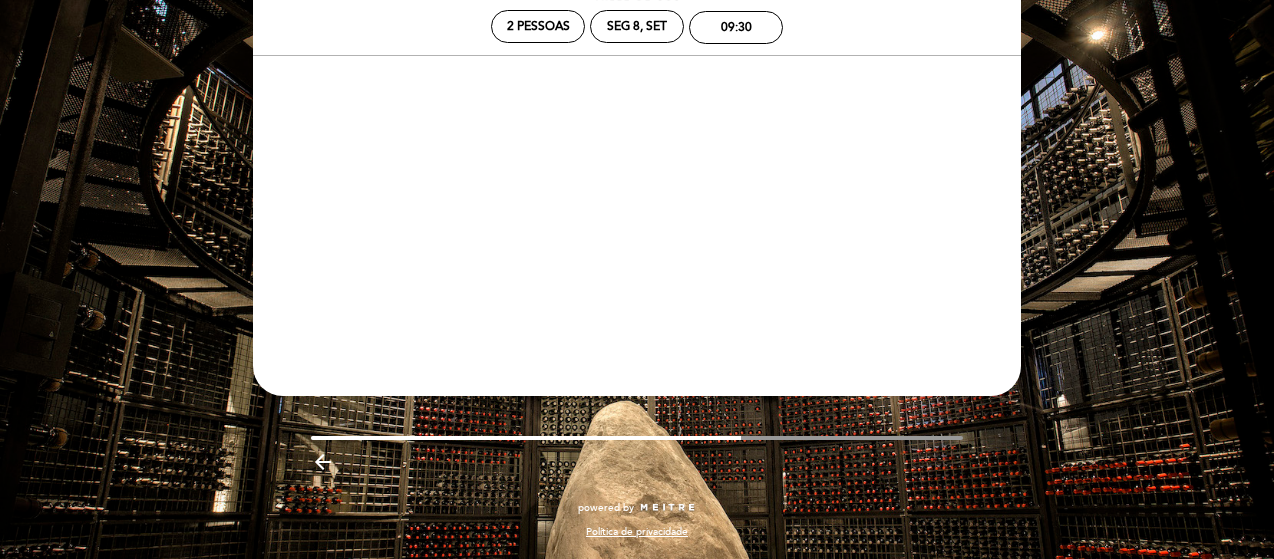 scroll, scrollTop: 99, scrollLeft: 0, axis: vertical 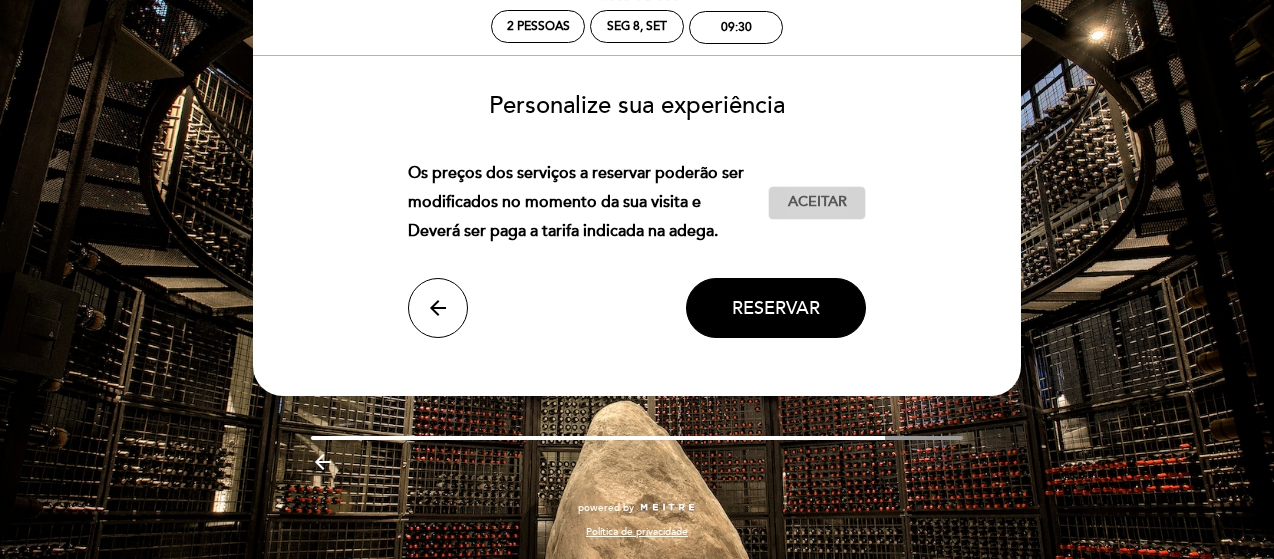 click on "Aceitar" at bounding box center [817, 202] 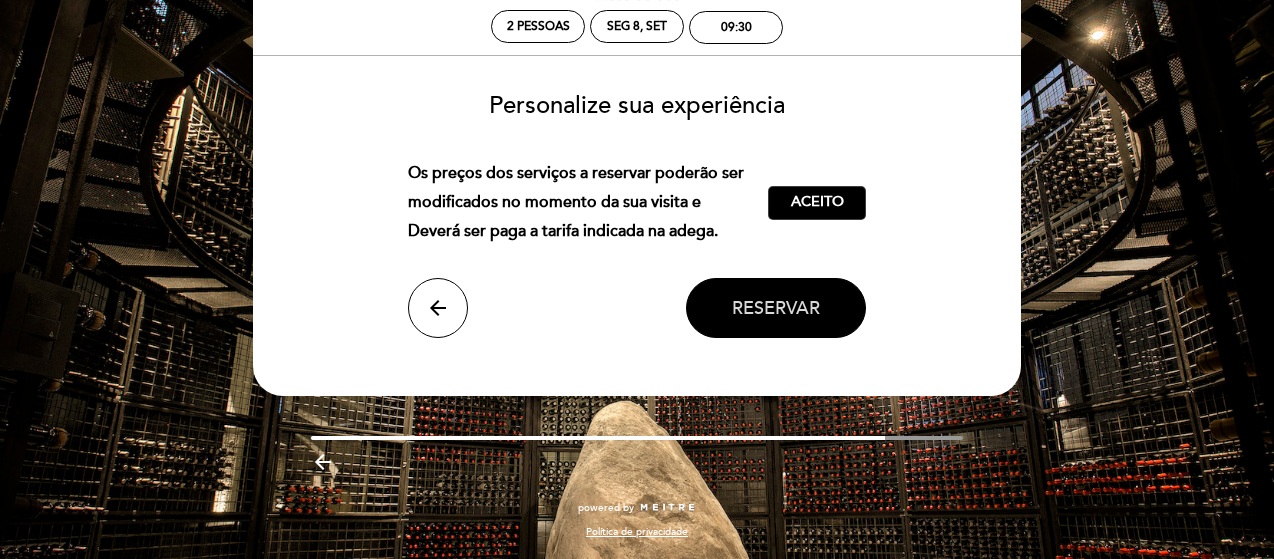 click on "Reservar" at bounding box center [776, 308] 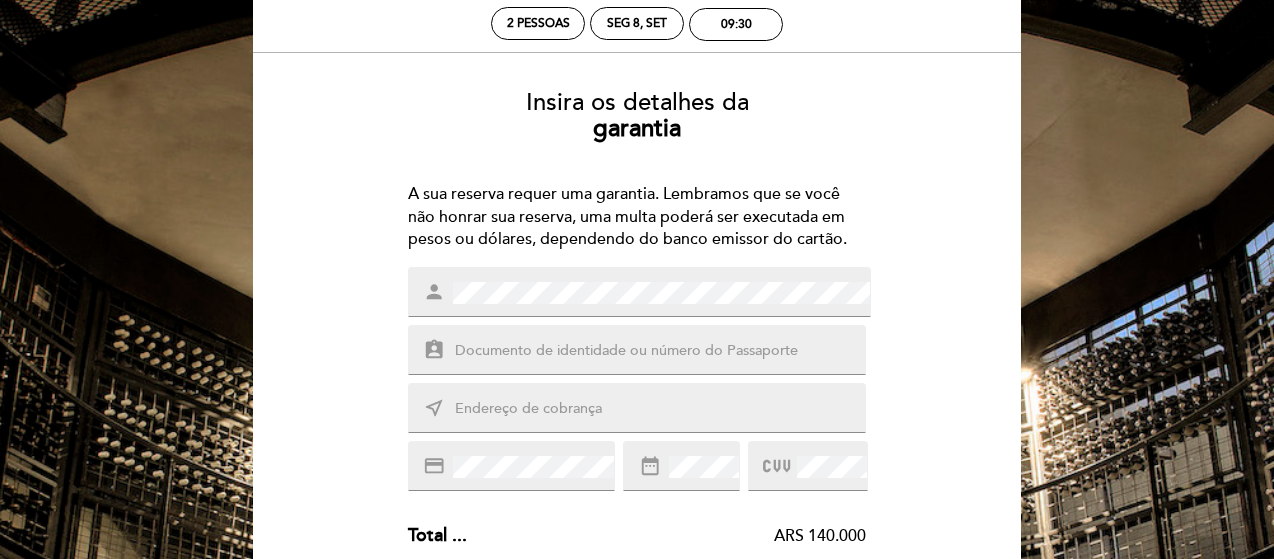 scroll, scrollTop: 200, scrollLeft: 0, axis: vertical 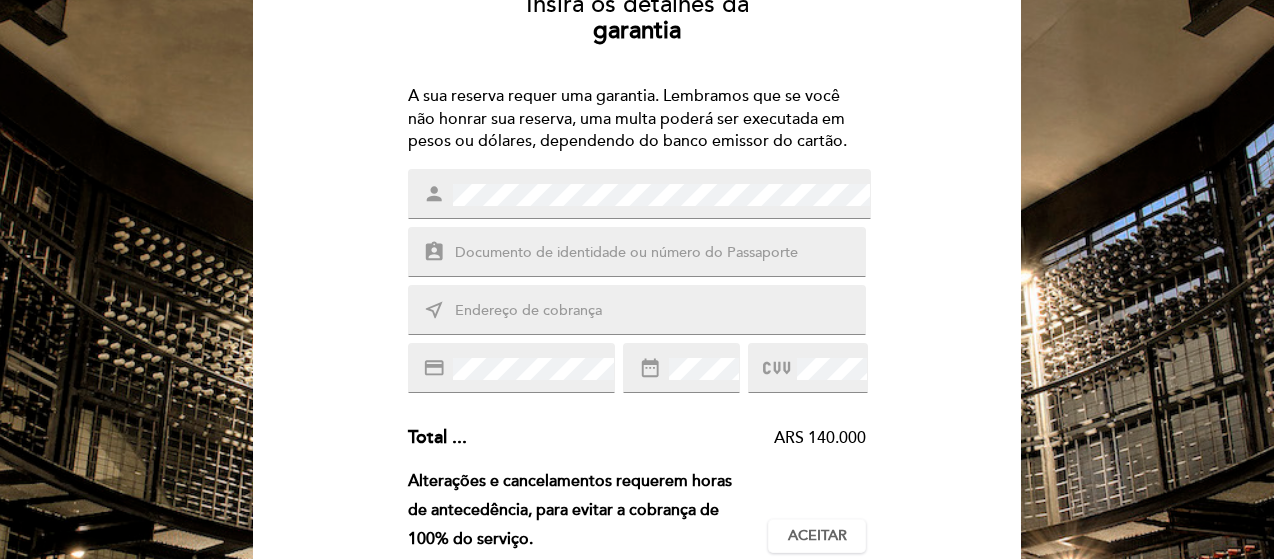 click at bounding box center [661, 253] 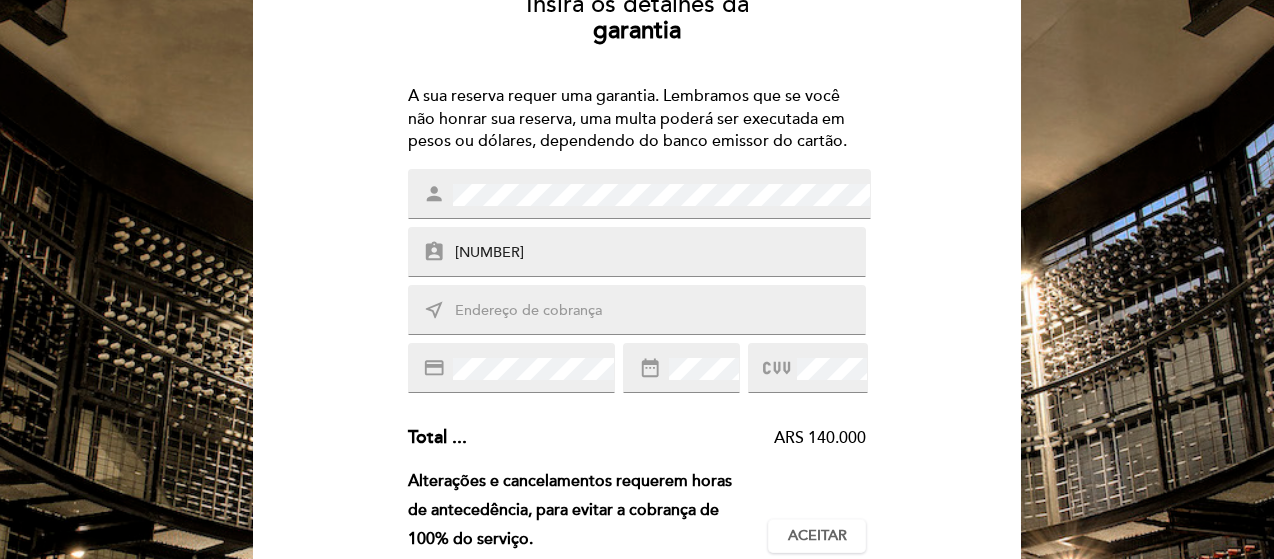 type on "34576934" 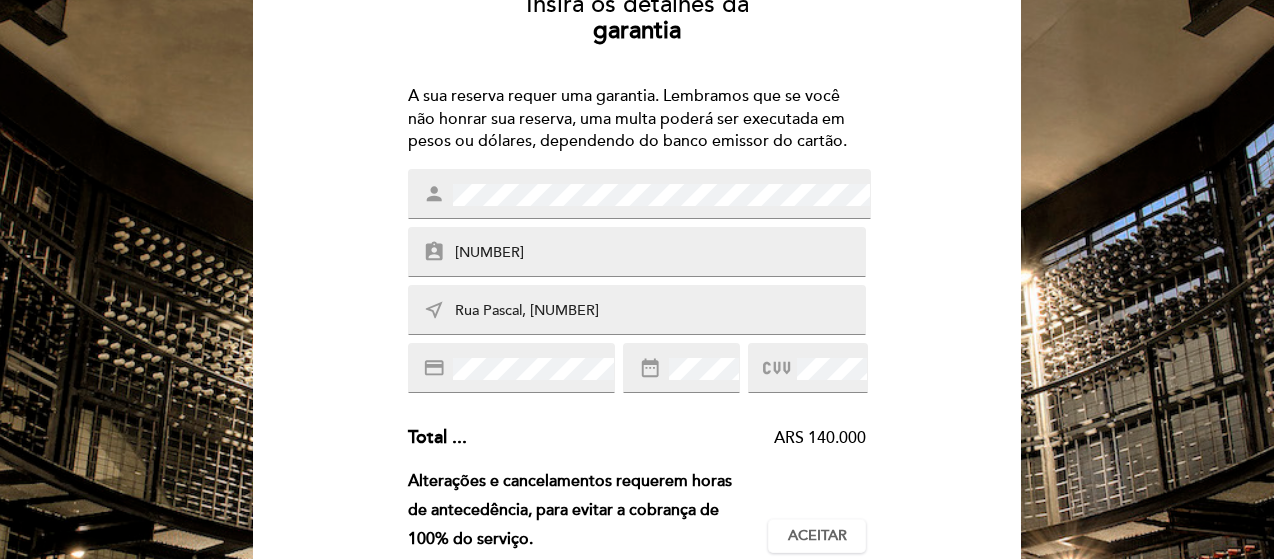 type on "Rua Pascal, 1777" 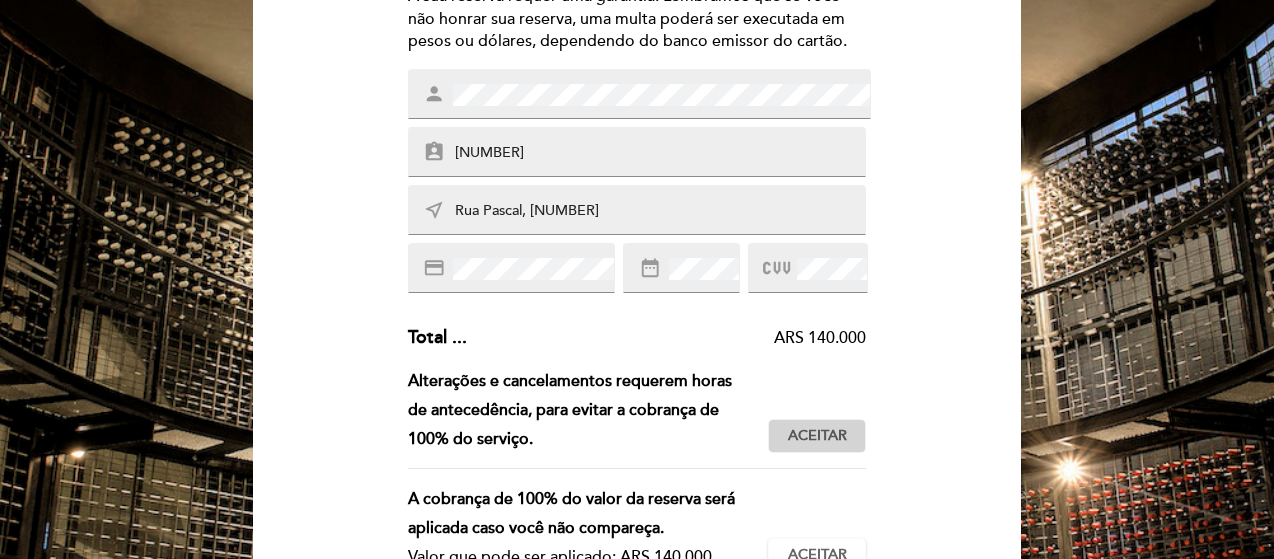 click on "Aceitar
Aceito" at bounding box center (817, 436) 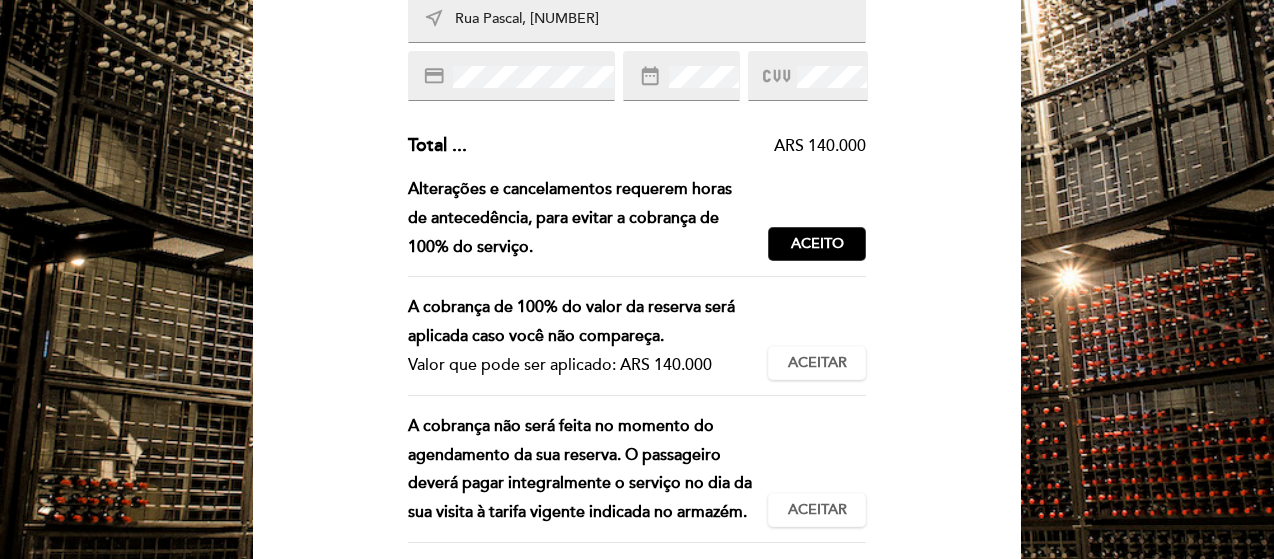 scroll, scrollTop: 500, scrollLeft: 0, axis: vertical 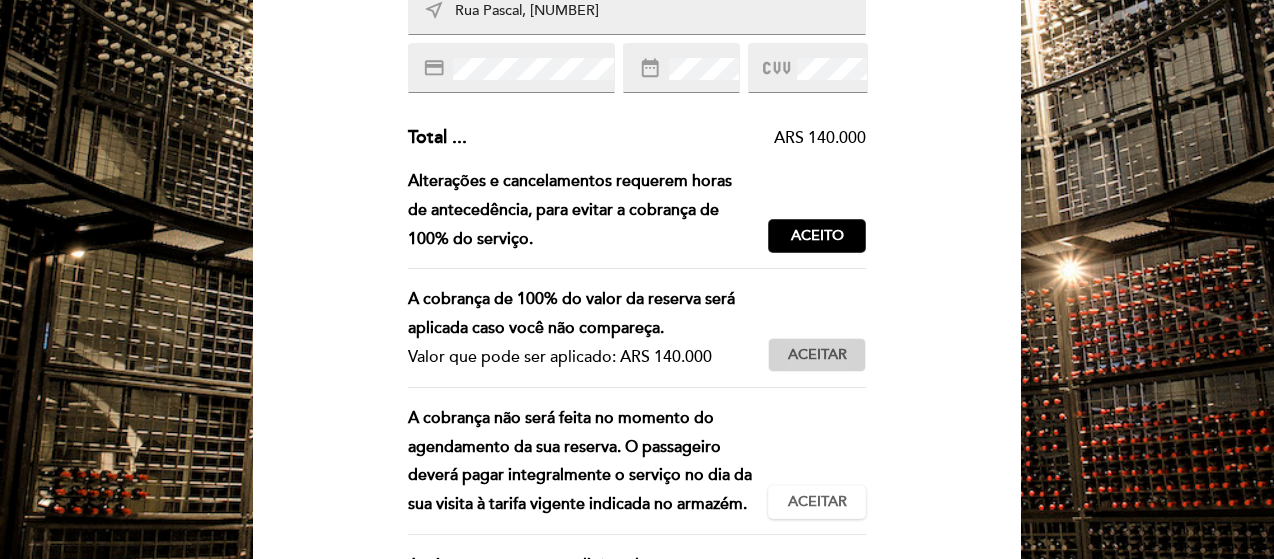 click on "Aceitar" at bounding box center [817, 355] 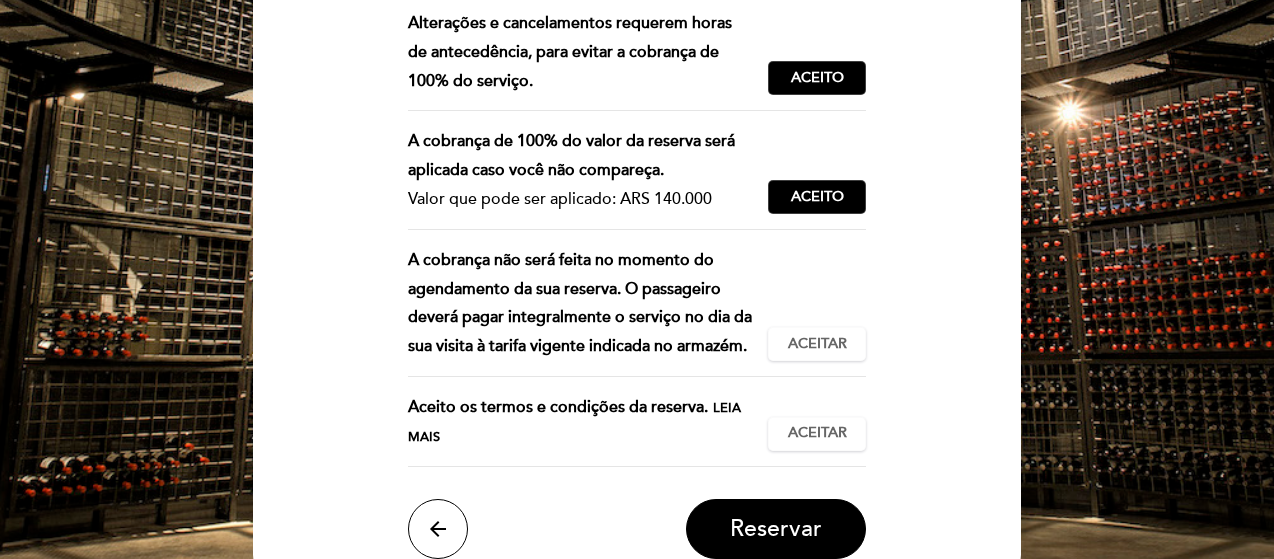 scroll, scrollTop: 700, scrollLeft: 0, axis: vertical 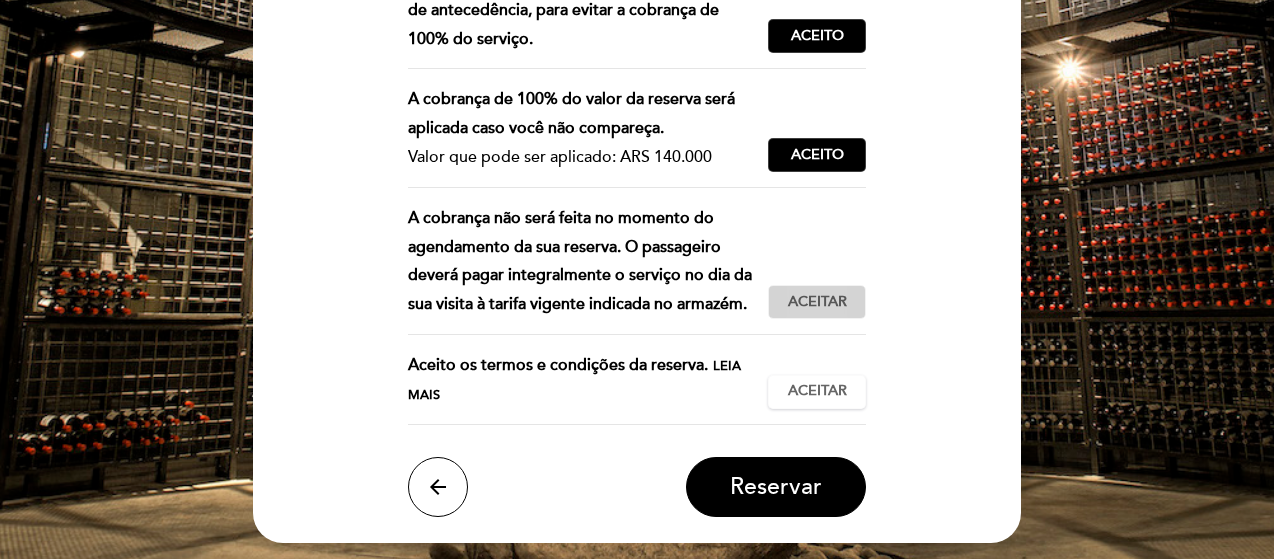 click on "Aceitar" at bounding box center (817, 302) 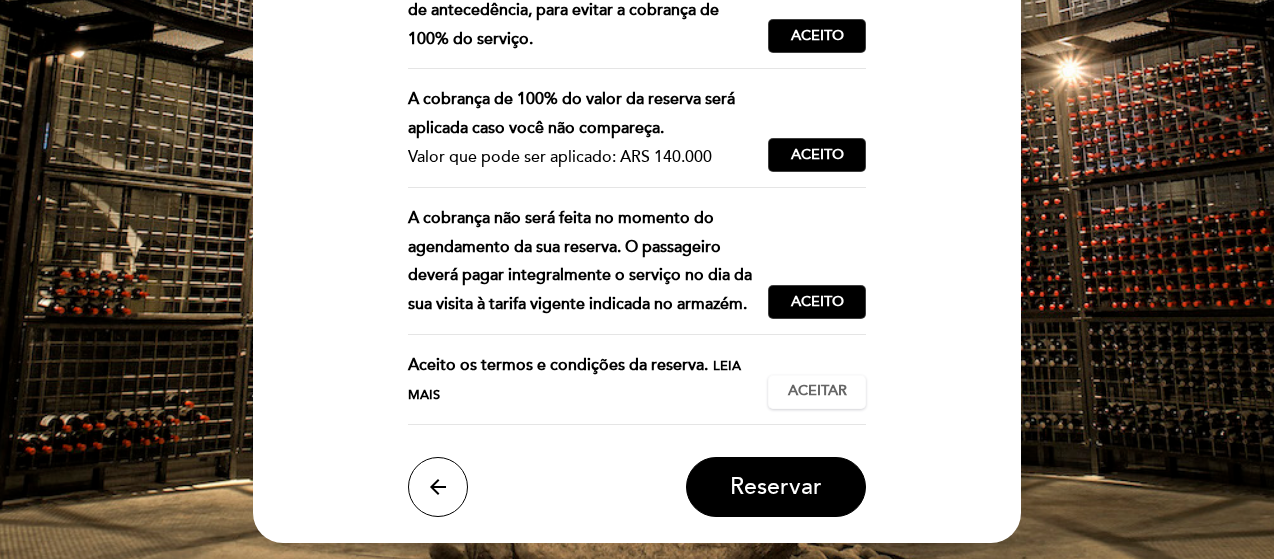 click on "Leia mais" at bounding box center [574, 380] 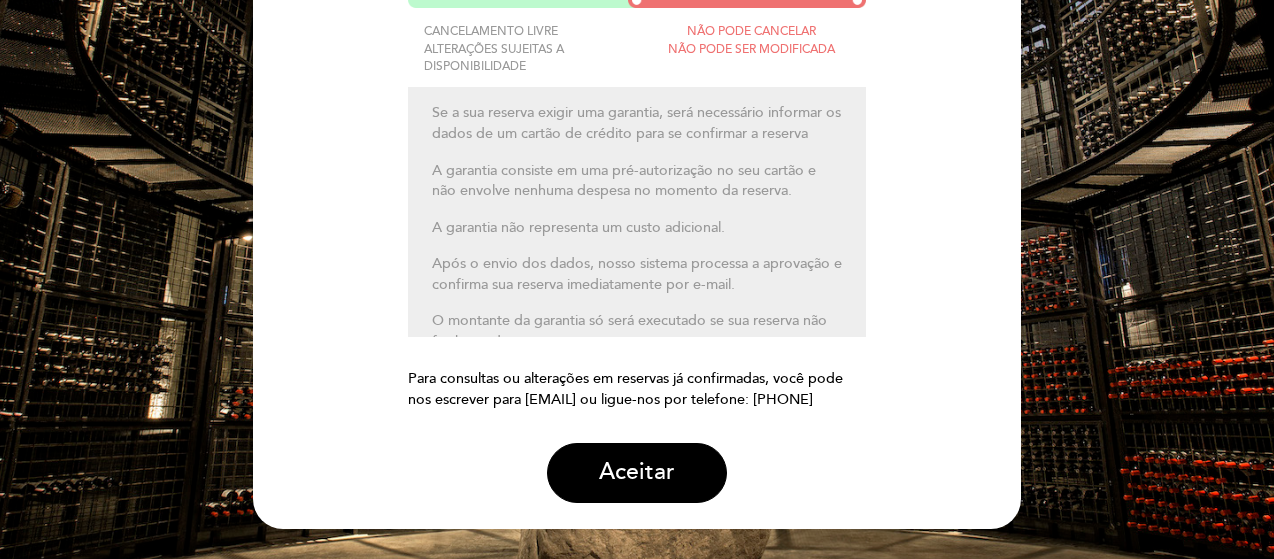 scroll, scrollTop: 299, scrollLeft: 0, axis: vertical 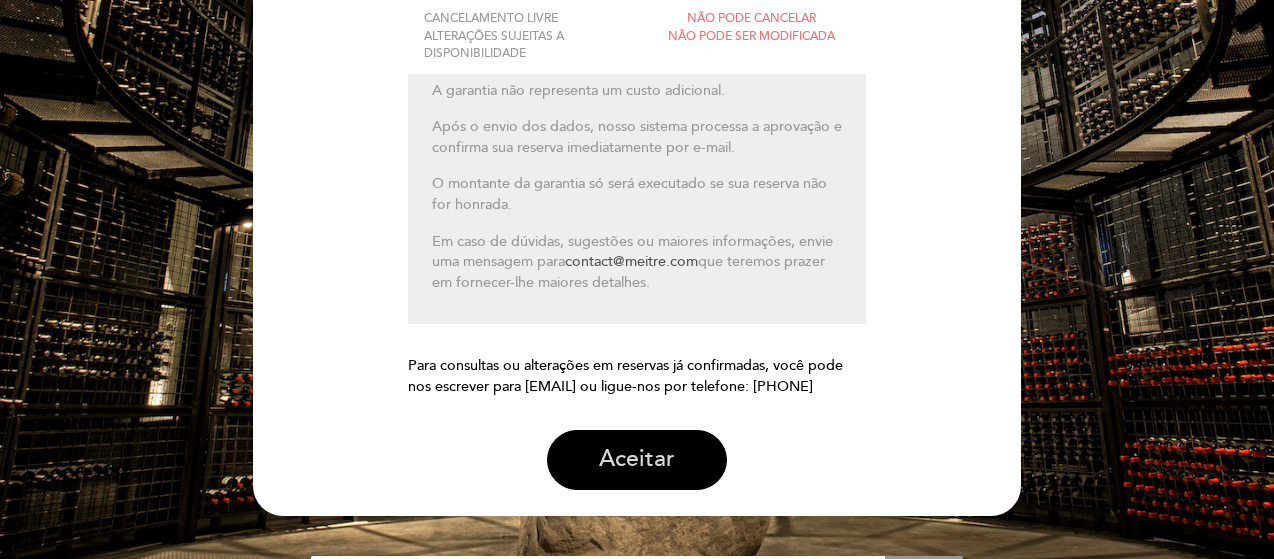 click on "Aceitar" at bounding box center [637, 460] 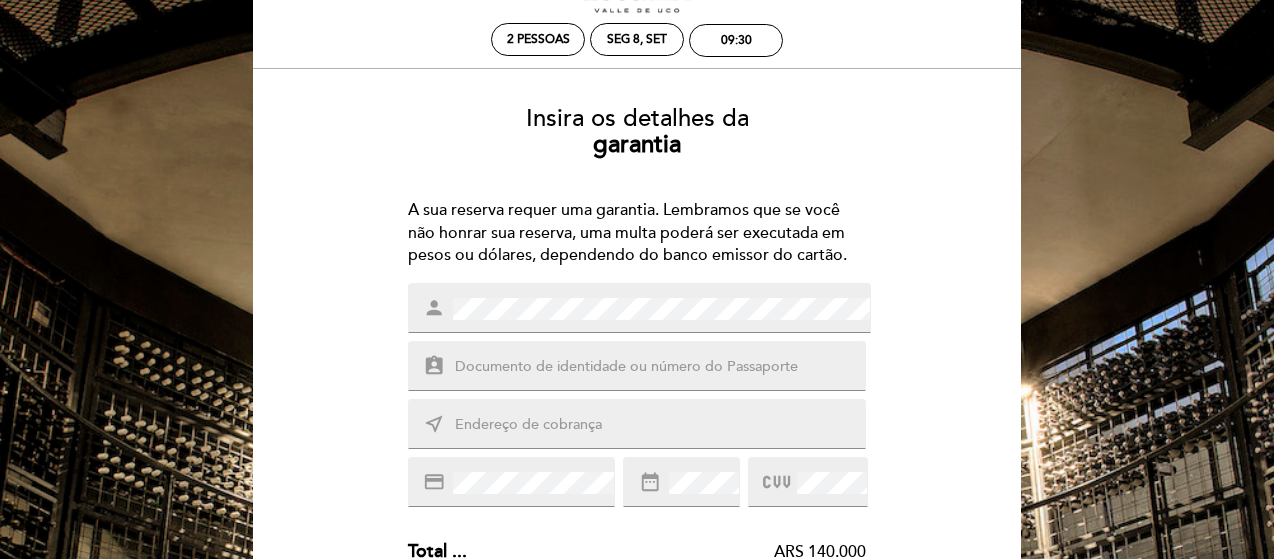 scroll, scrollTop: 45, scrollLeft: 0, axis: vertical 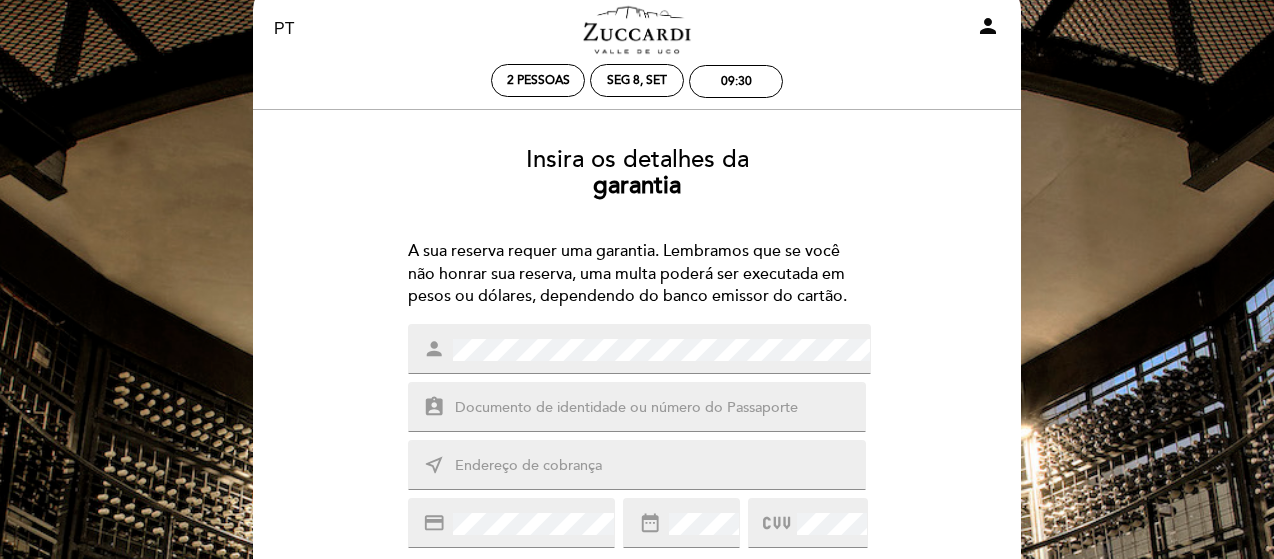 click at bounding box center [661, 408] 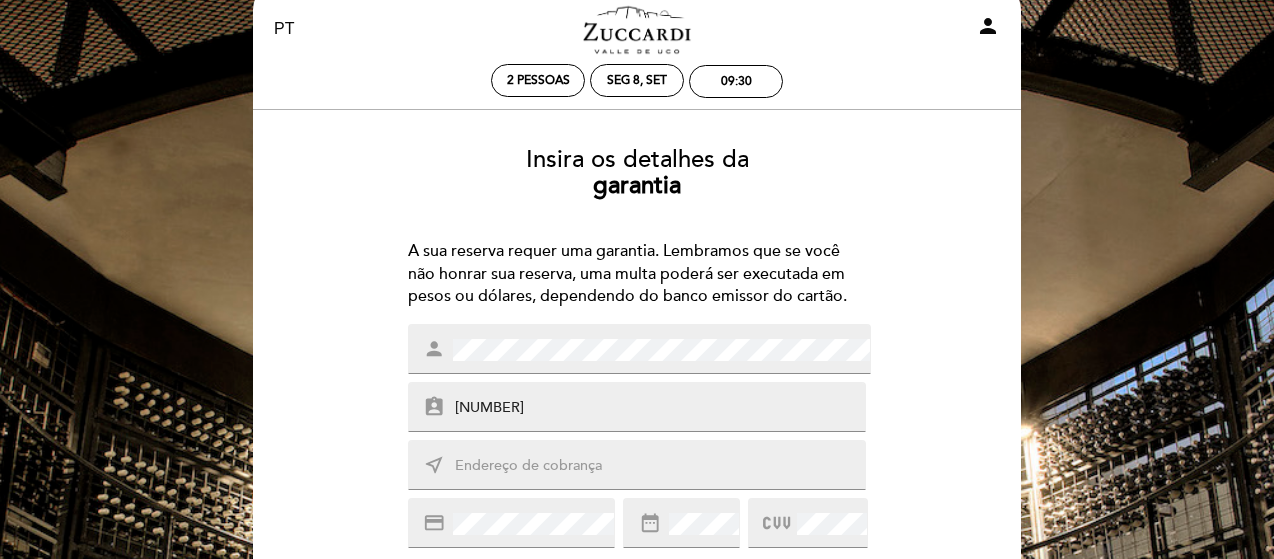 type on "34576934" 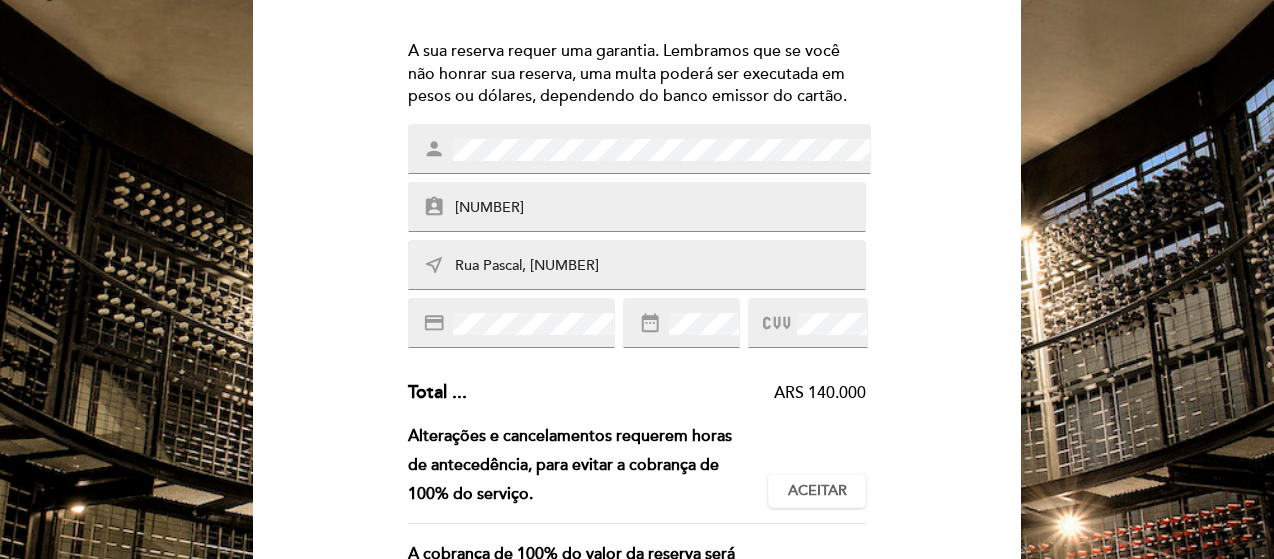scroll, scrollTop: 45, scrollLeft: 0, axis: vertical 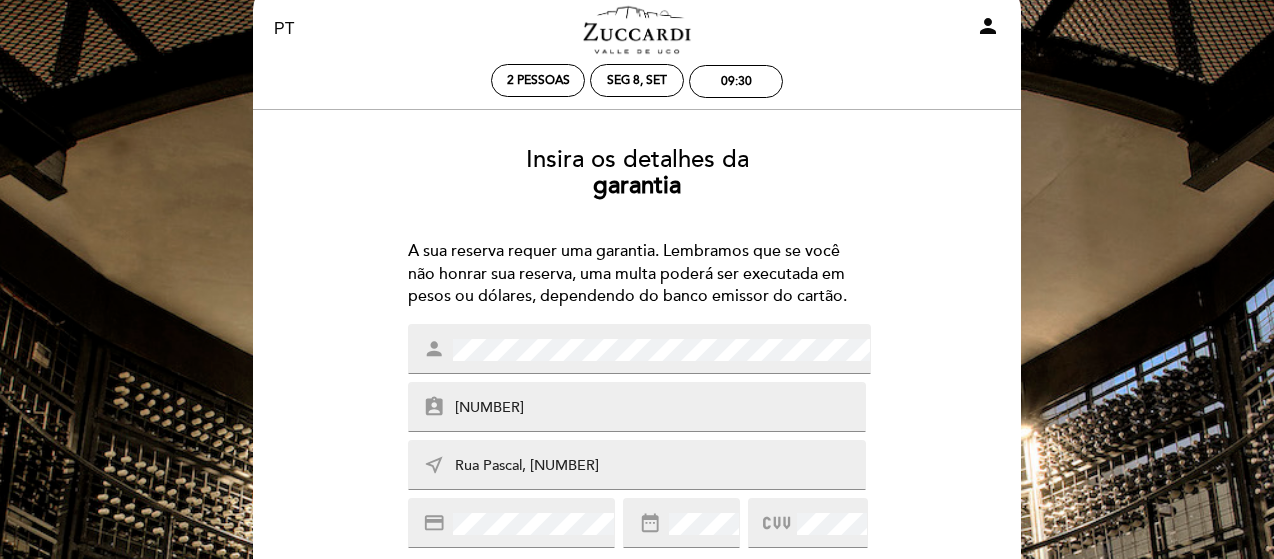 type on "Rua Pascal, 1777" 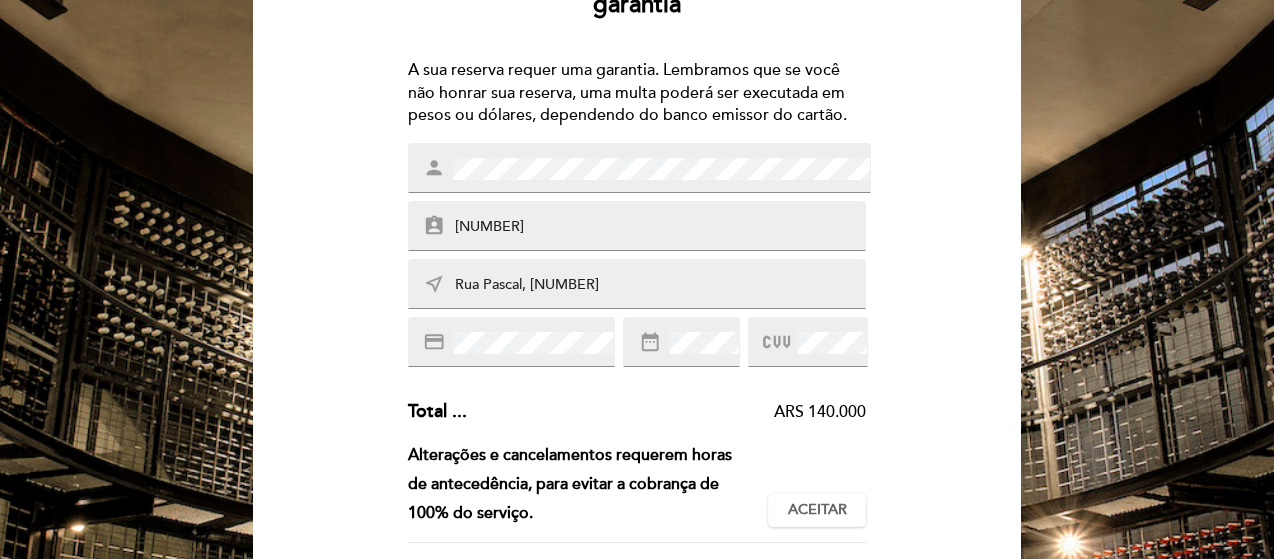 scroll, scrollTop: 245, scrollLeft: 0, axis: vertical 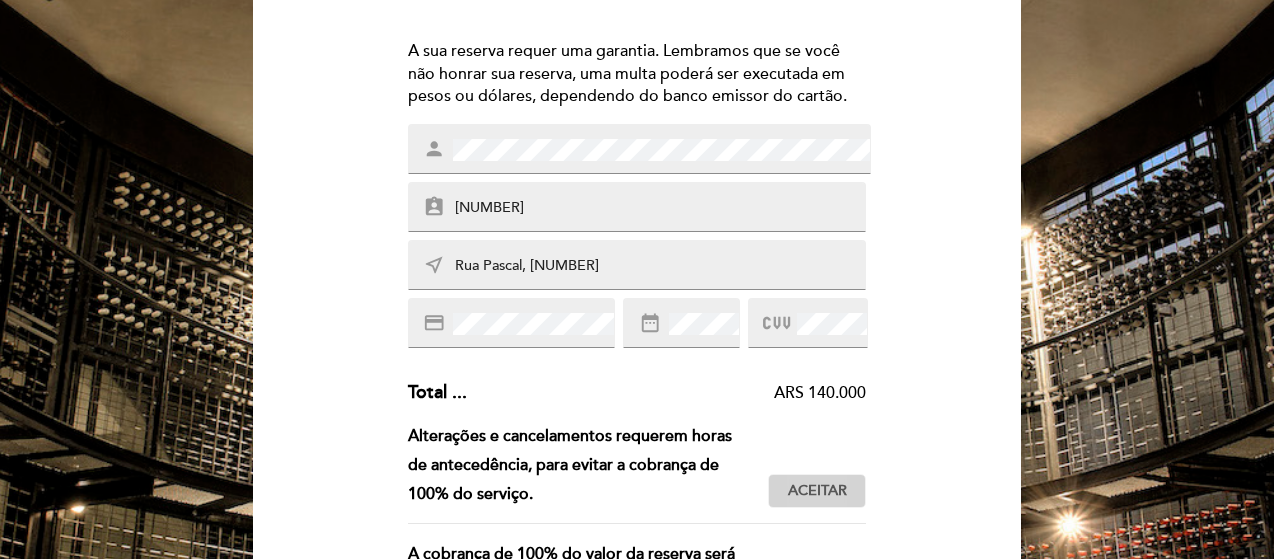 click on "Aceitar" at bounding box center [817, 491] 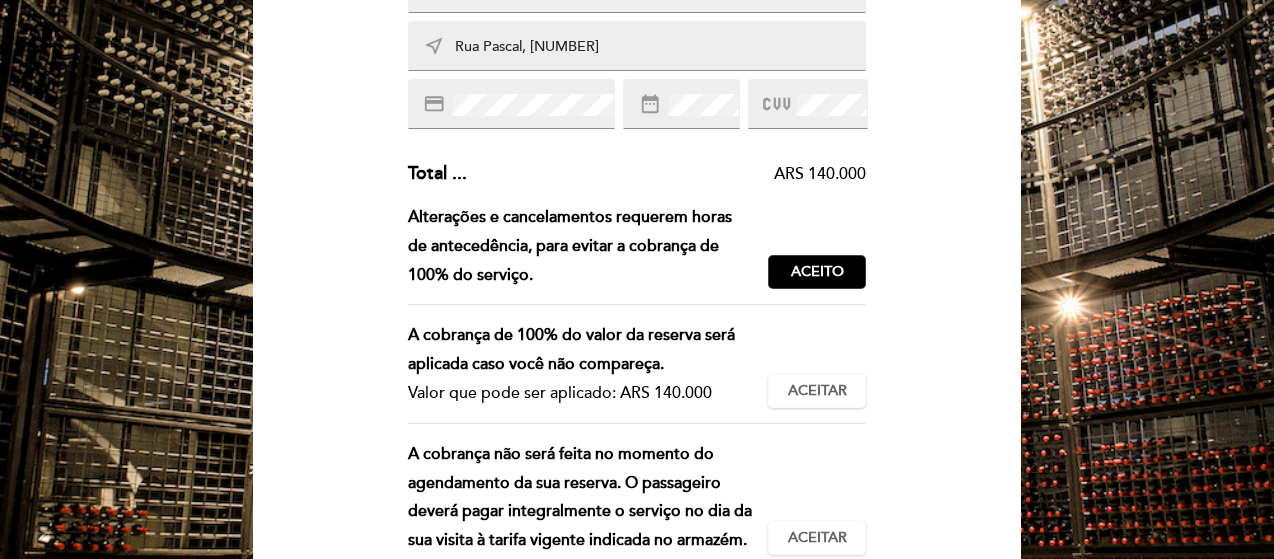 scroll, scrollTop: 545, scrollLeft: 0, axis: vertical 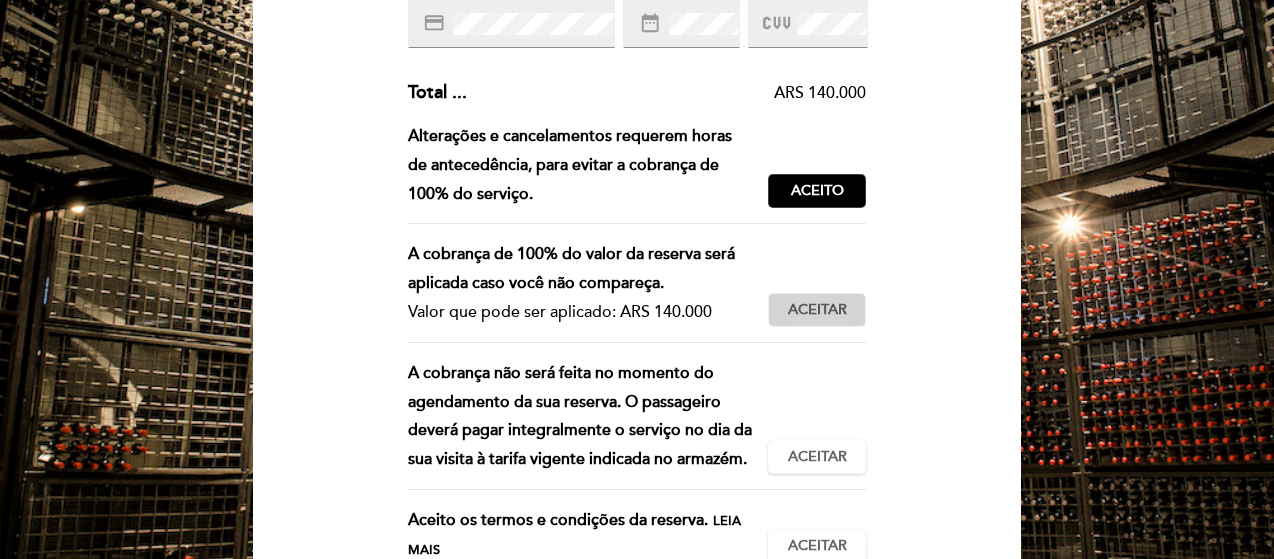 click on "Aceitar" at bounding box center (817, 310) 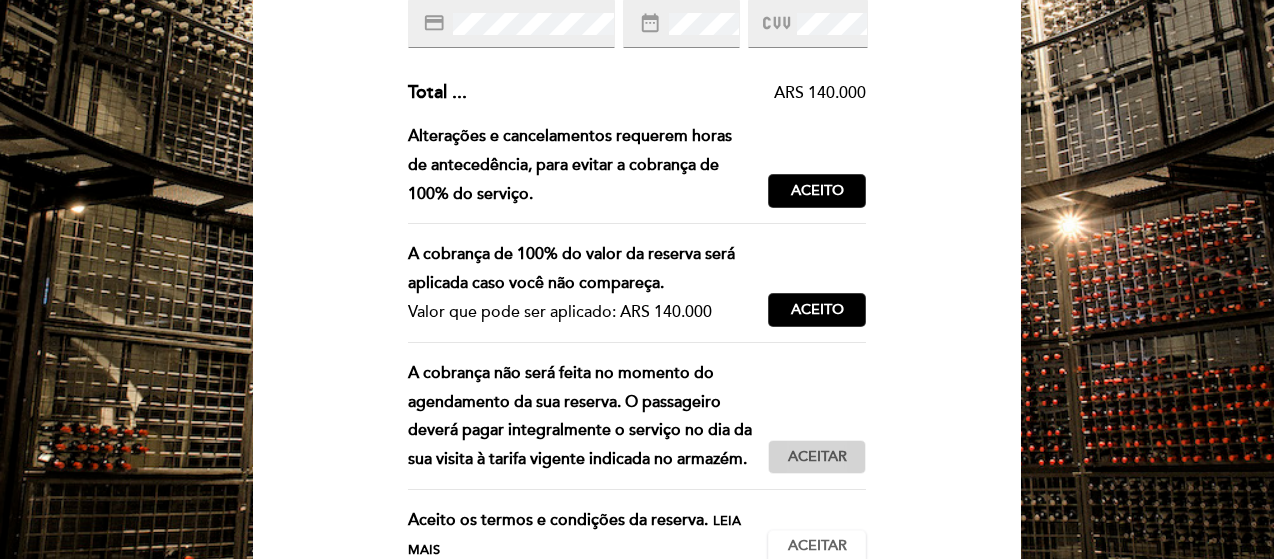 click on "Aceitar" at bounding box center [817, 457] 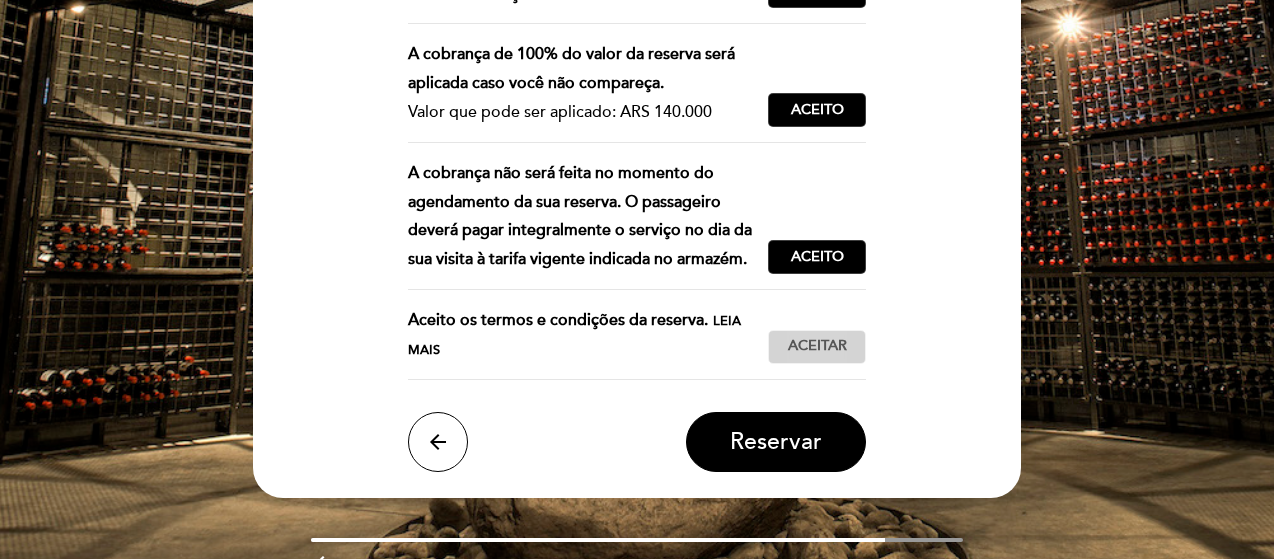 click on "Aceitar" at bounding box center (817, 346) 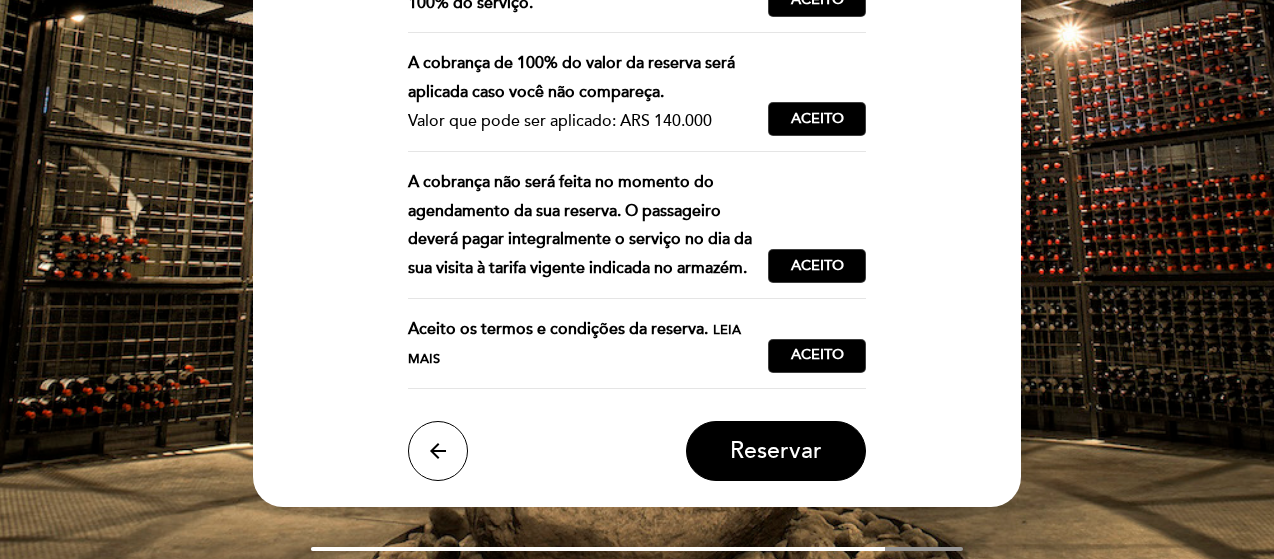 scroll, scrollTop: 845, scrollLeft: 0, axis: vertical 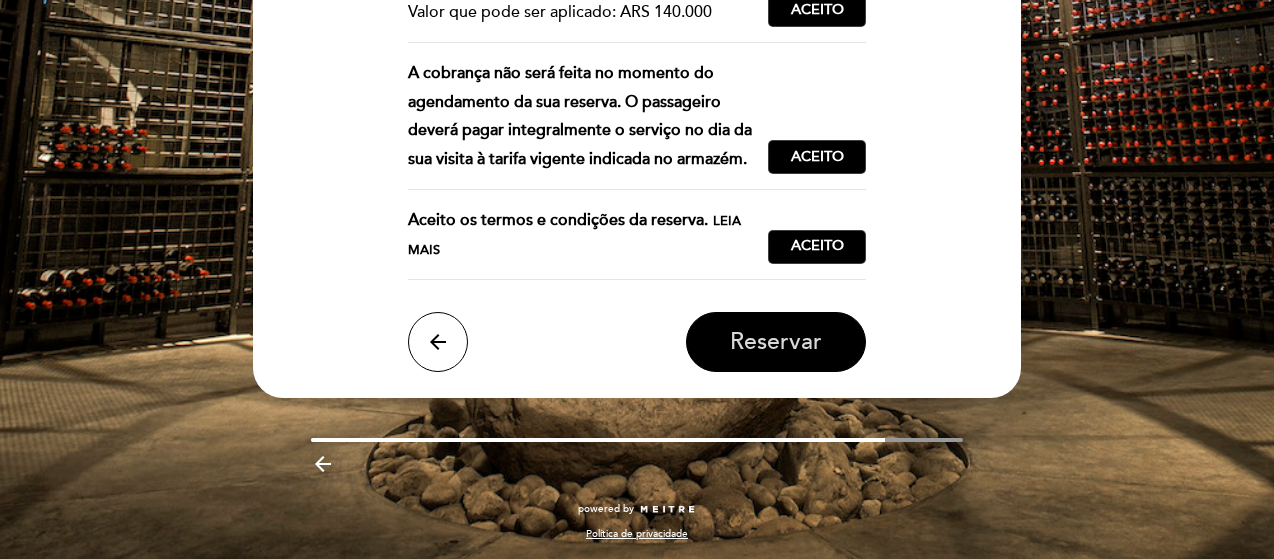 click on "Reservar" at bounding box center (776, 342) 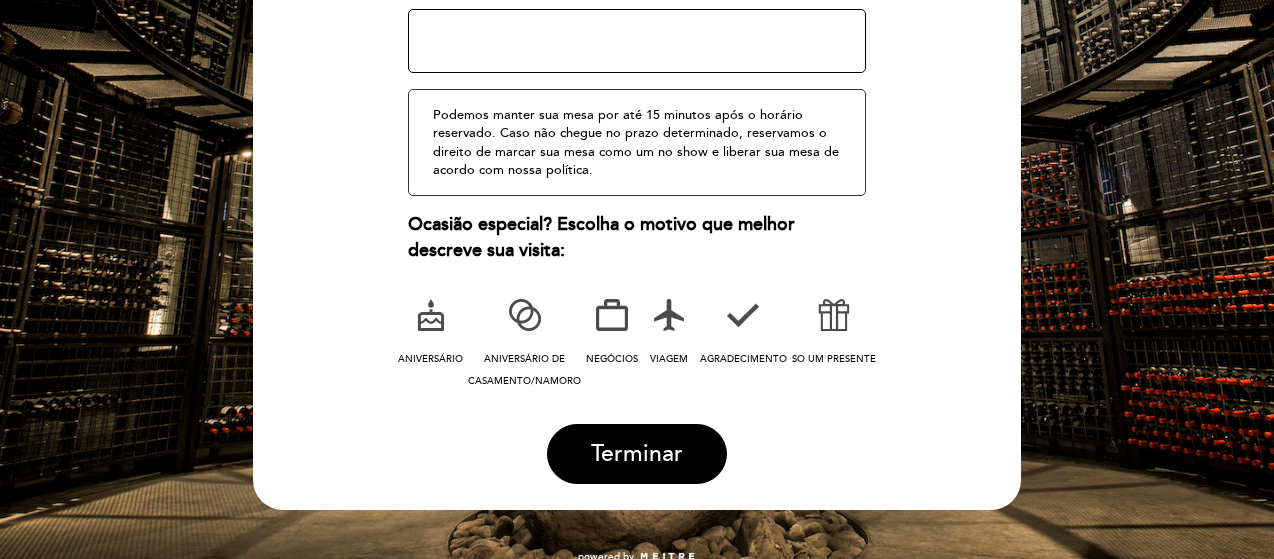 scroll, scrollTop: 400, scrollLeft: 0, axis: vertical 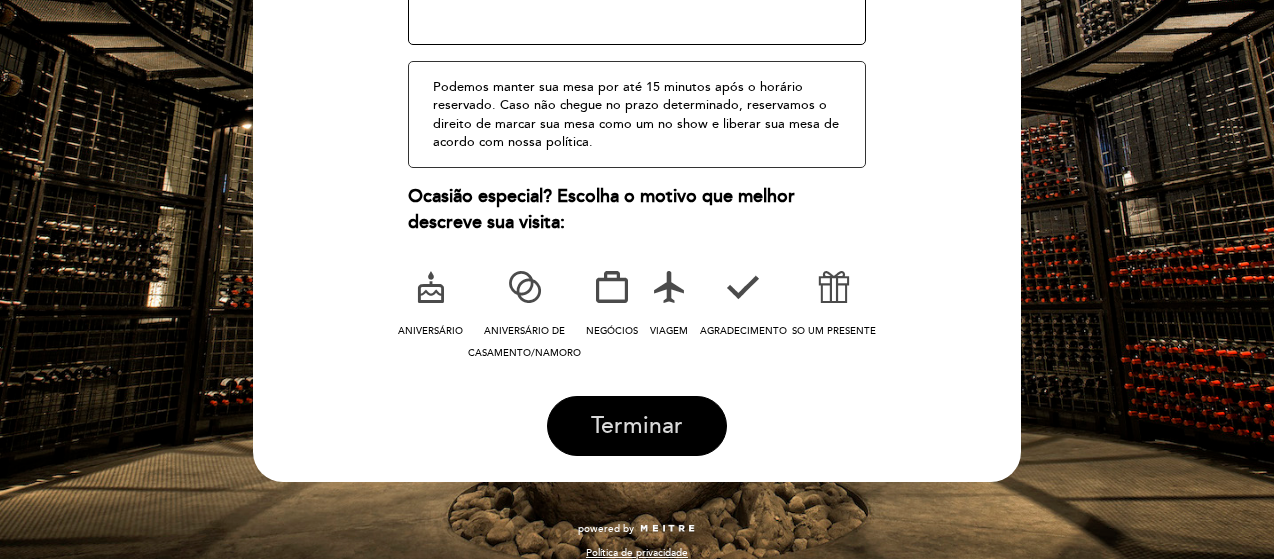 click on "Terminar" at bounding box center (637, 426) 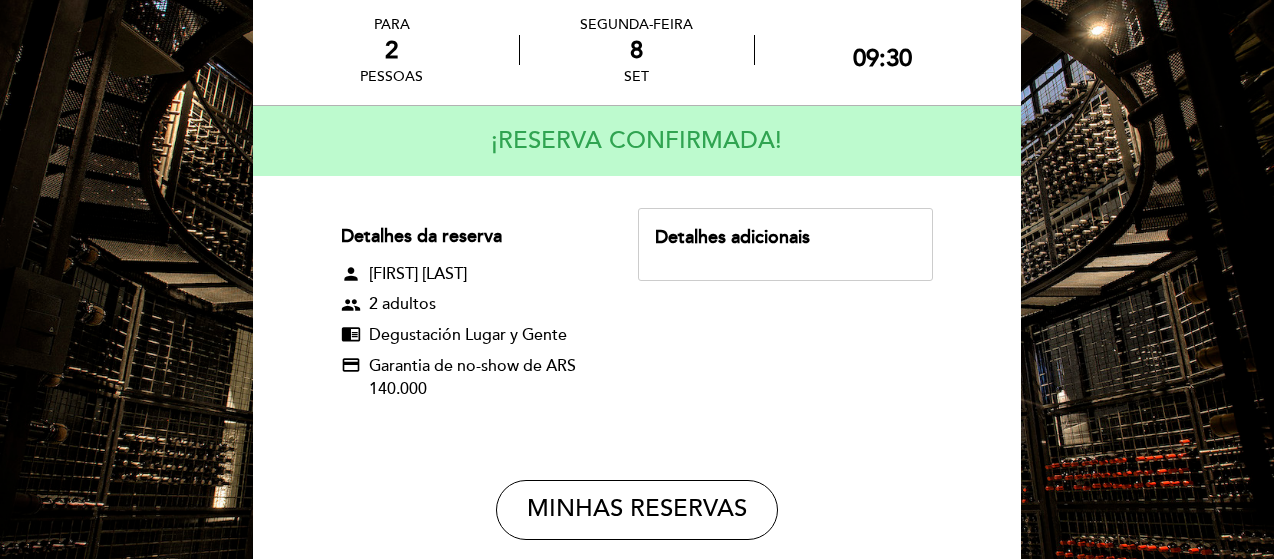 scroll, scrollTop: 0, scrollLeft: 0, axis: both 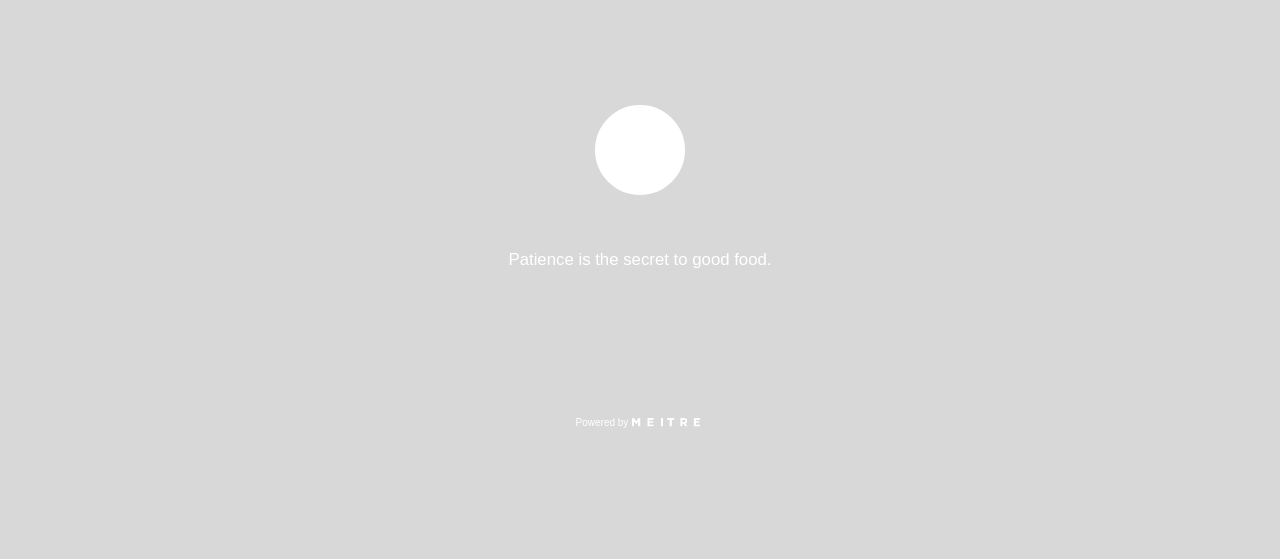 select on "pt" 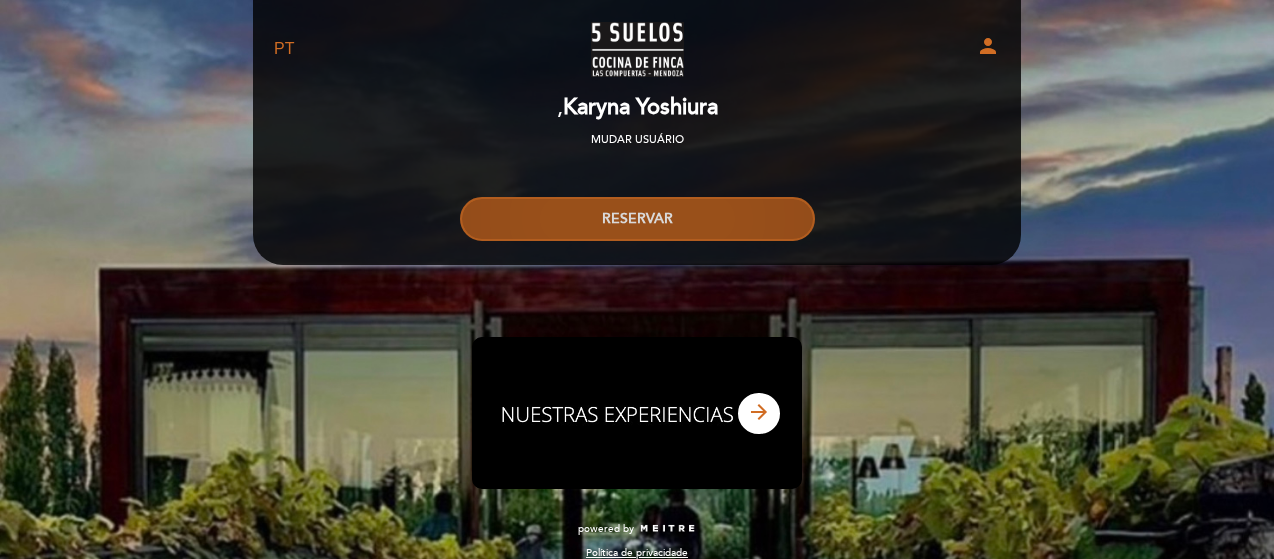 click on "RESERVAR" at bounding box center (637, 219) 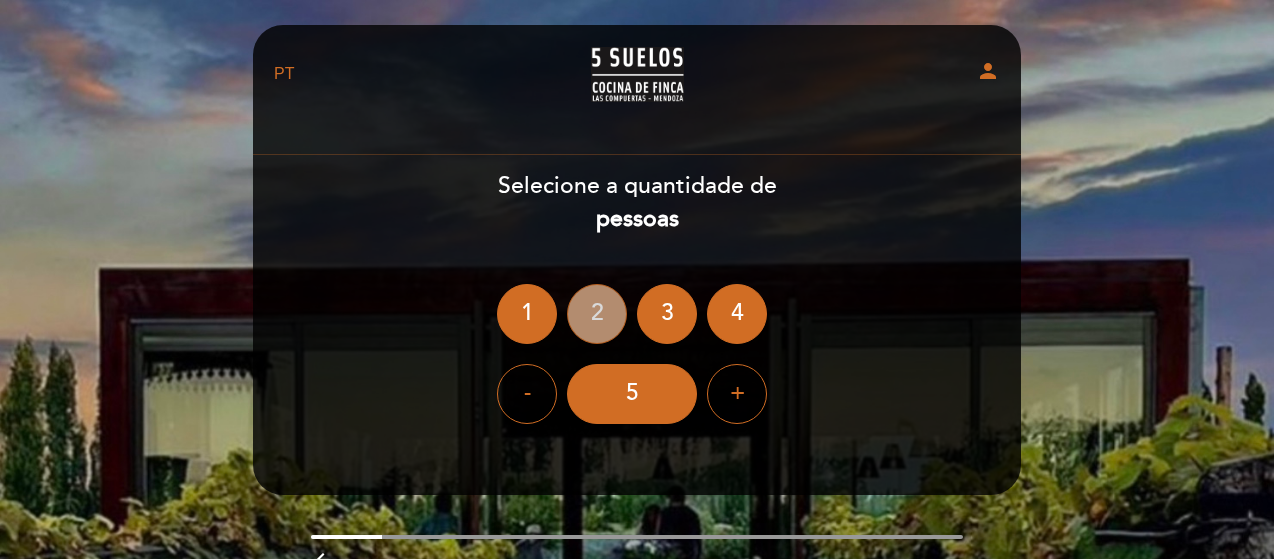 click on "2" at bounding box center [597, 314] 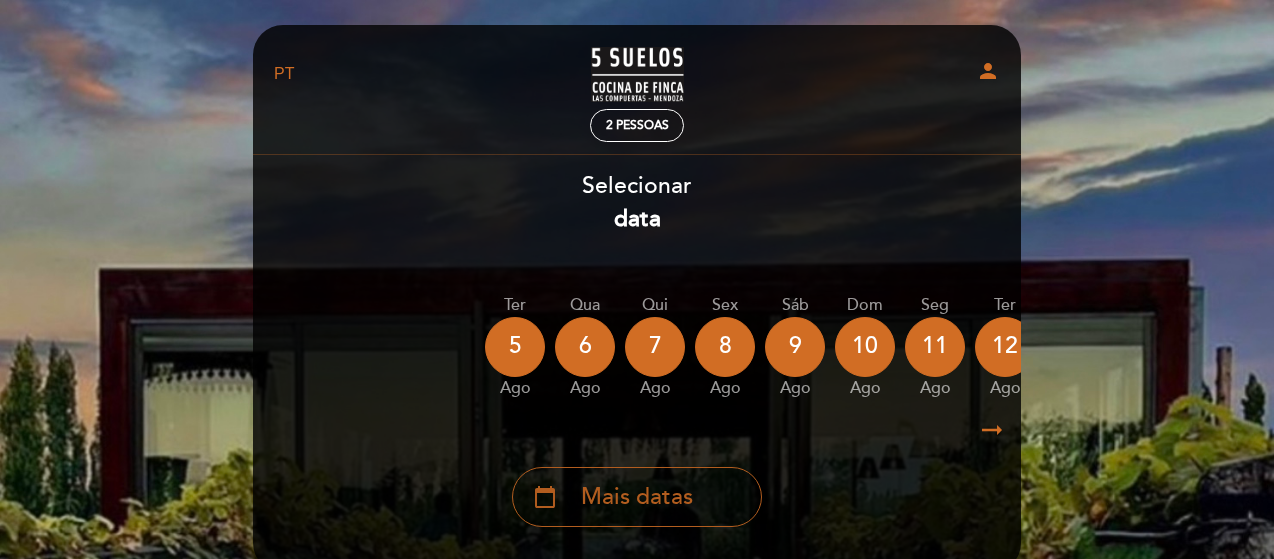 click on "calendar_today
Mais datas" at bounding box center (637, 497) 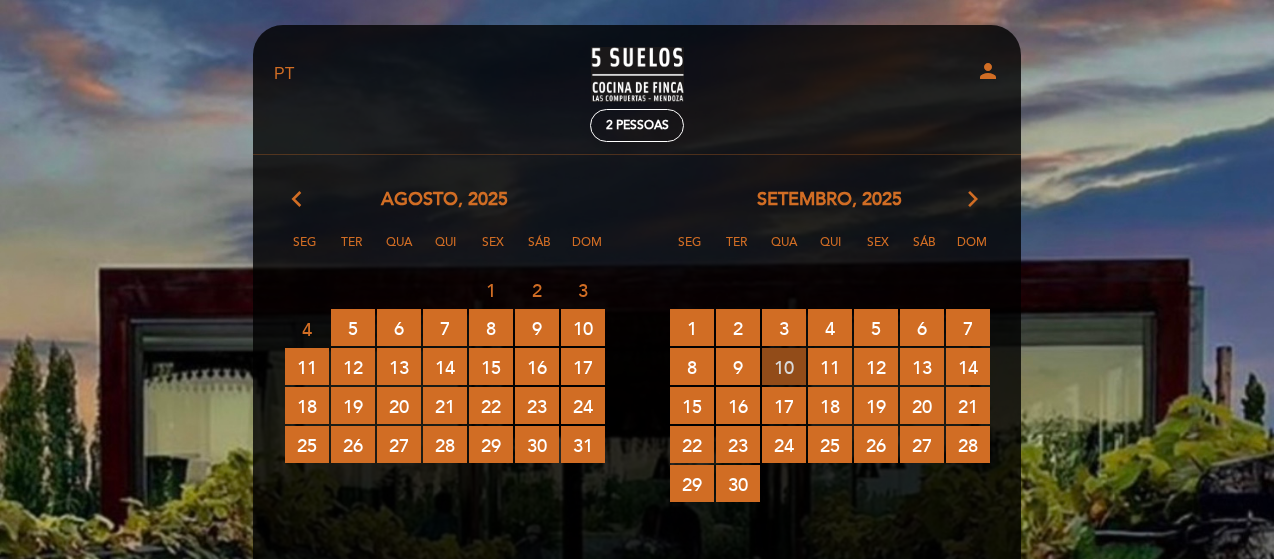 click on "10
RESERVAS DISPONÍVEIS" at bounding box center (784, 366) 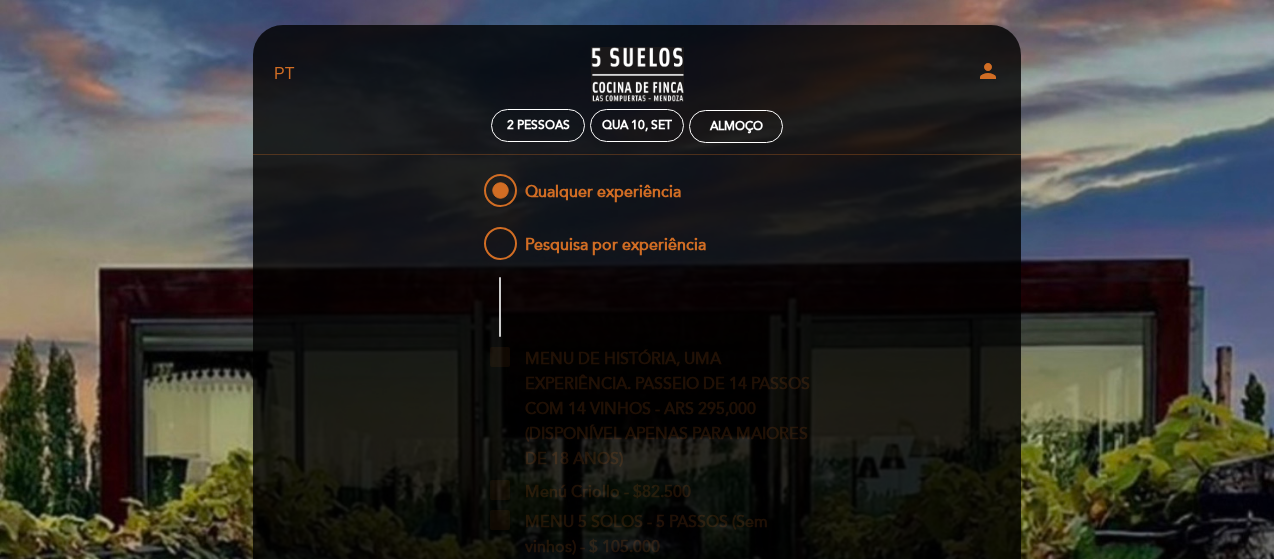scroll, scrollTop: 100, scrollLeft: 0, axis: vertical 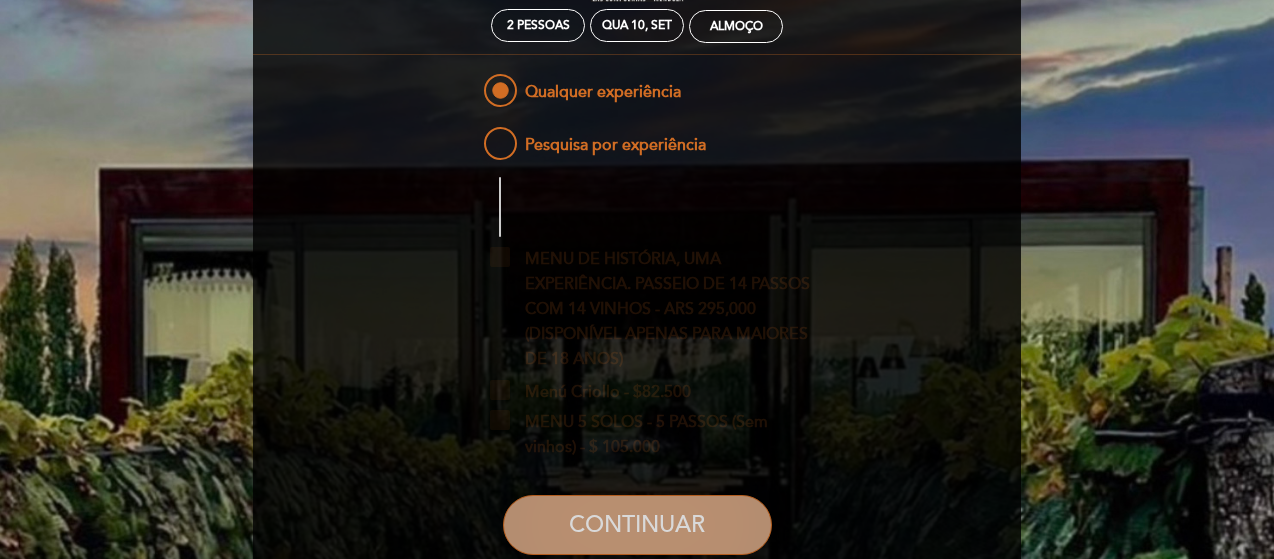click on "CONTINUAR" at bounding box center (637, 525) 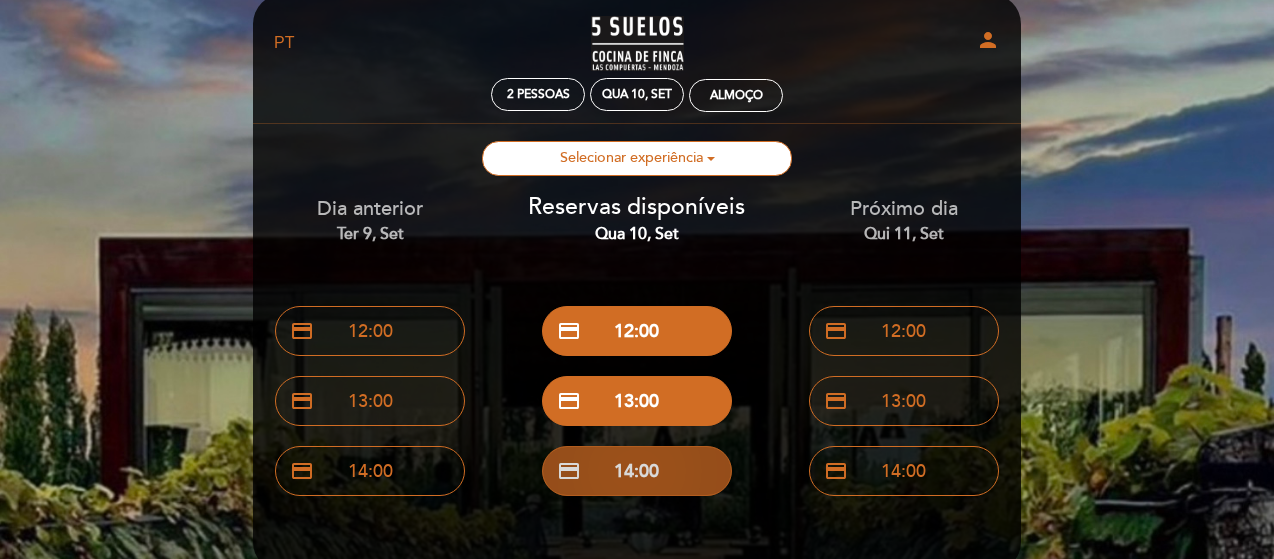 scroll, scrollTop: 0, scrollLeft: 0, axis: both 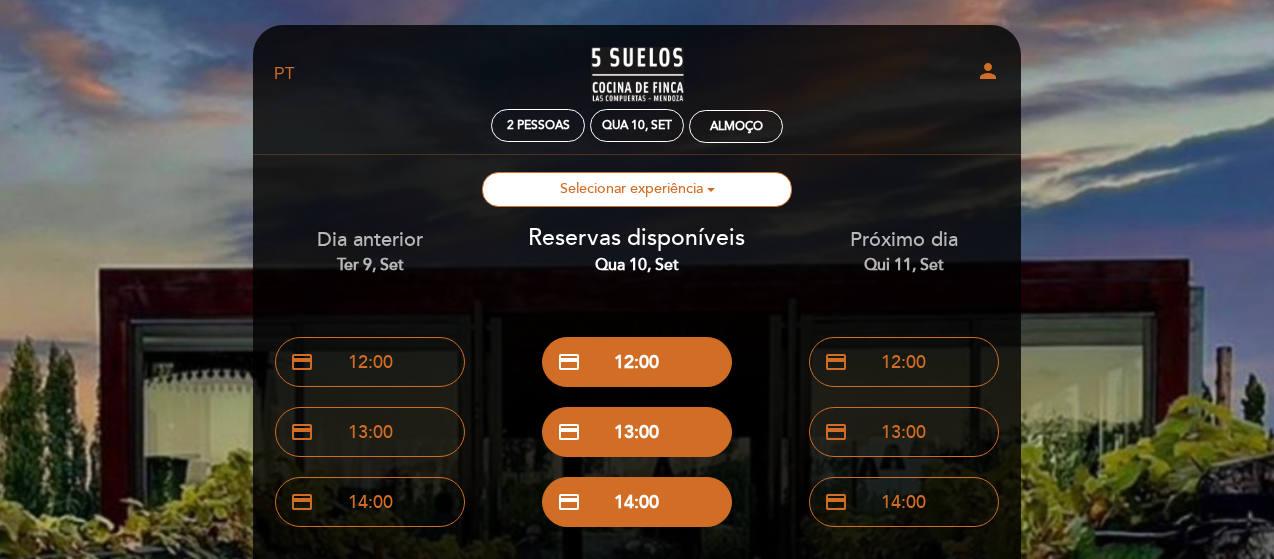 click on "EN
ES
PT
5 SUELOS –COCINA DE FINCA
person" at bounding box center [637, 74] 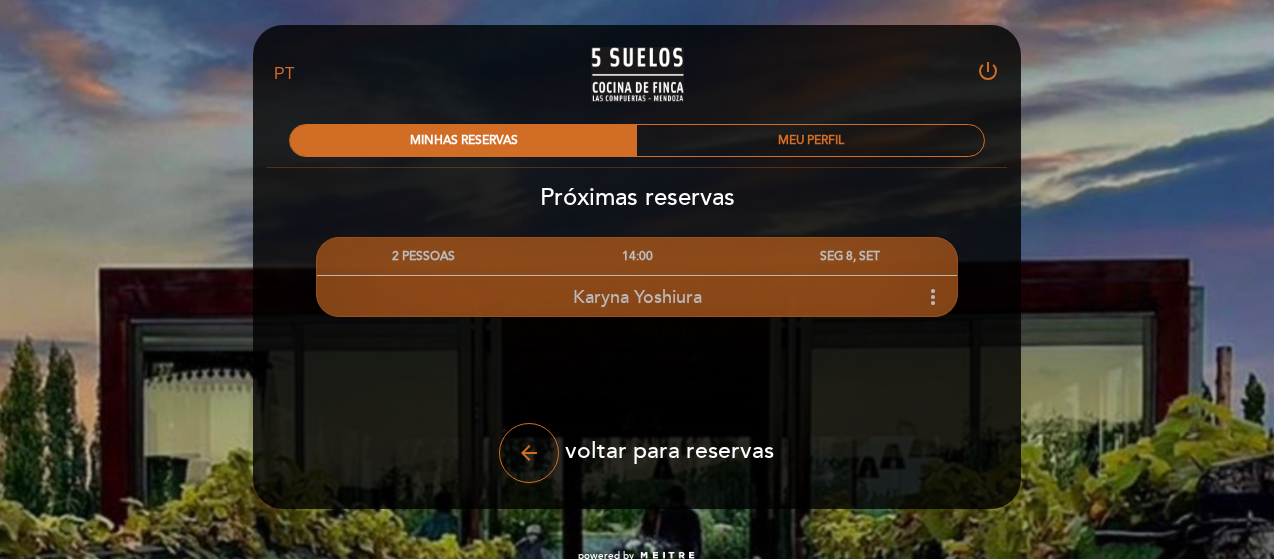 click on "more_vert" at bounding box center (933, 297) 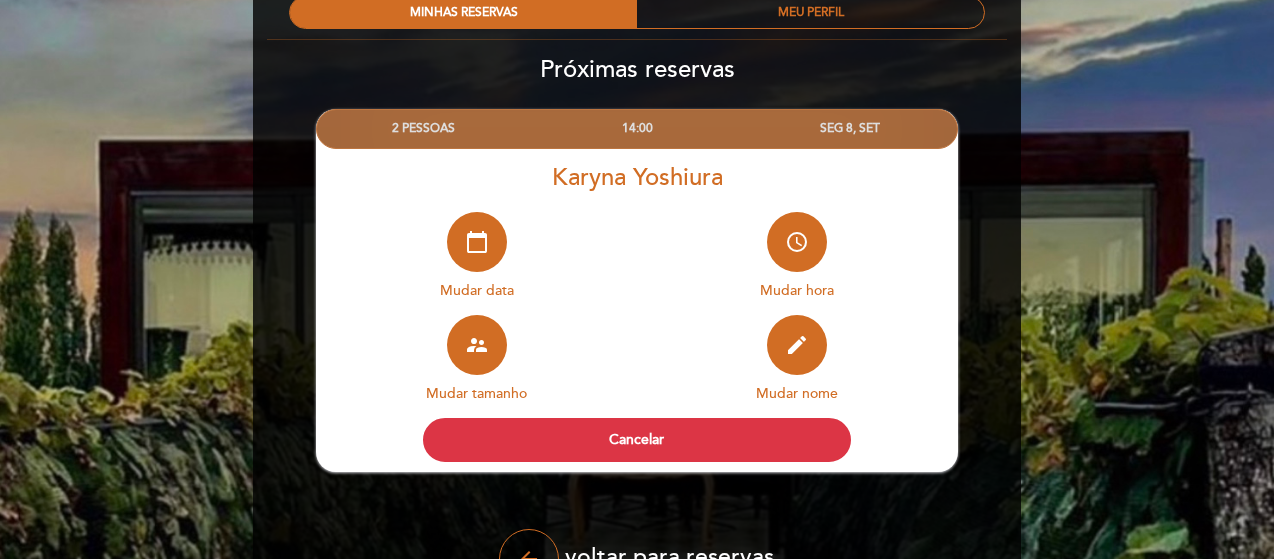scroll, scrollTop: 100, scrollLeft: 0, axis: vertical 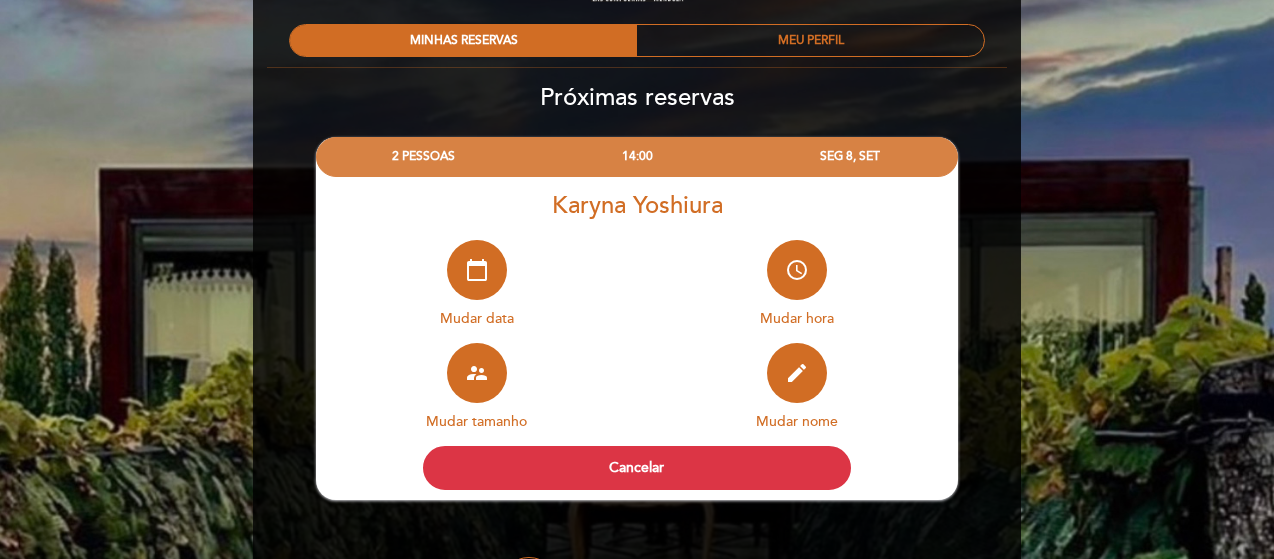 click on "EN
ES
PT
5 SUELOS – COCINA DE FINCA
power_settings_new
MINHAS RESERVAS
MEU PERFIL
Próximas reservas
Karyna Yoshiura calendar_today" at bounding box center (637, 308) 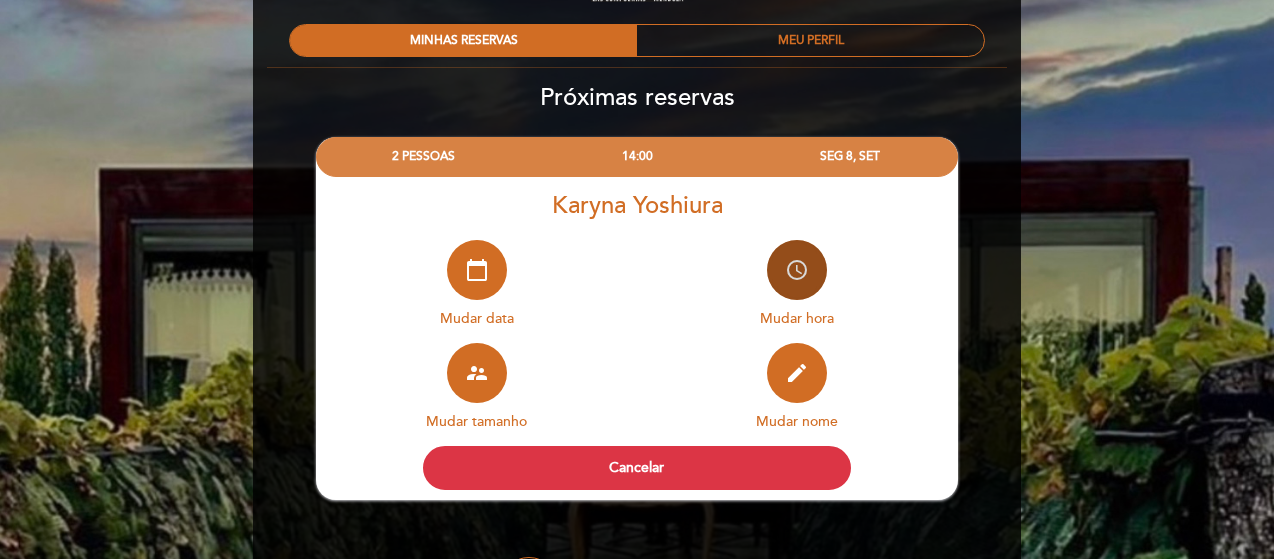 click on "access_time" at bounding box center [797, 270] 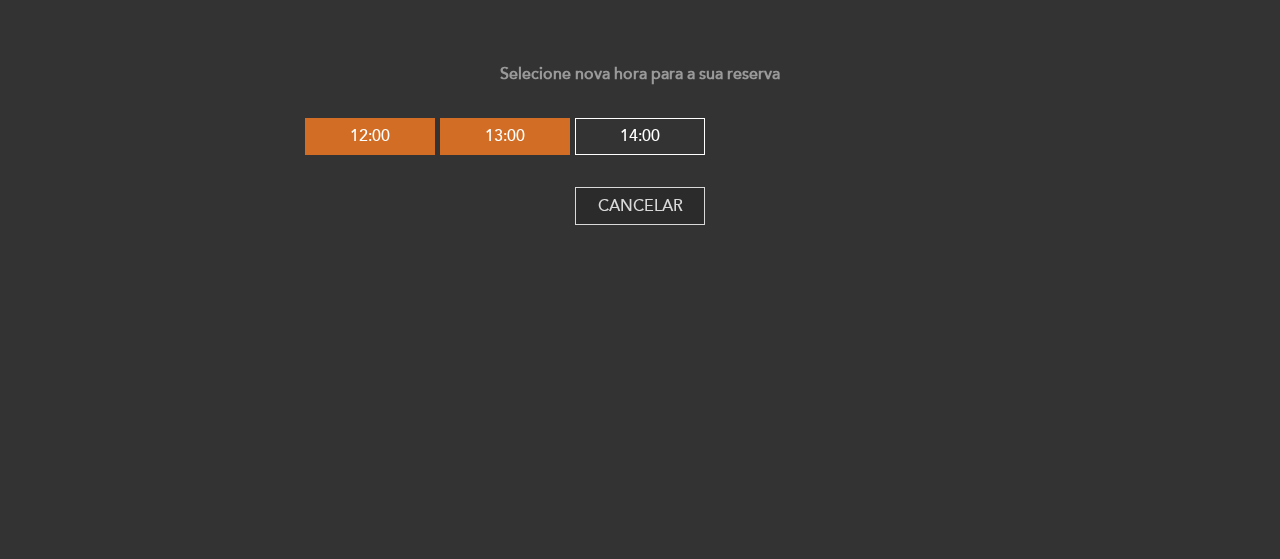 click on "Cancelar" at bounding box center (640, 206) 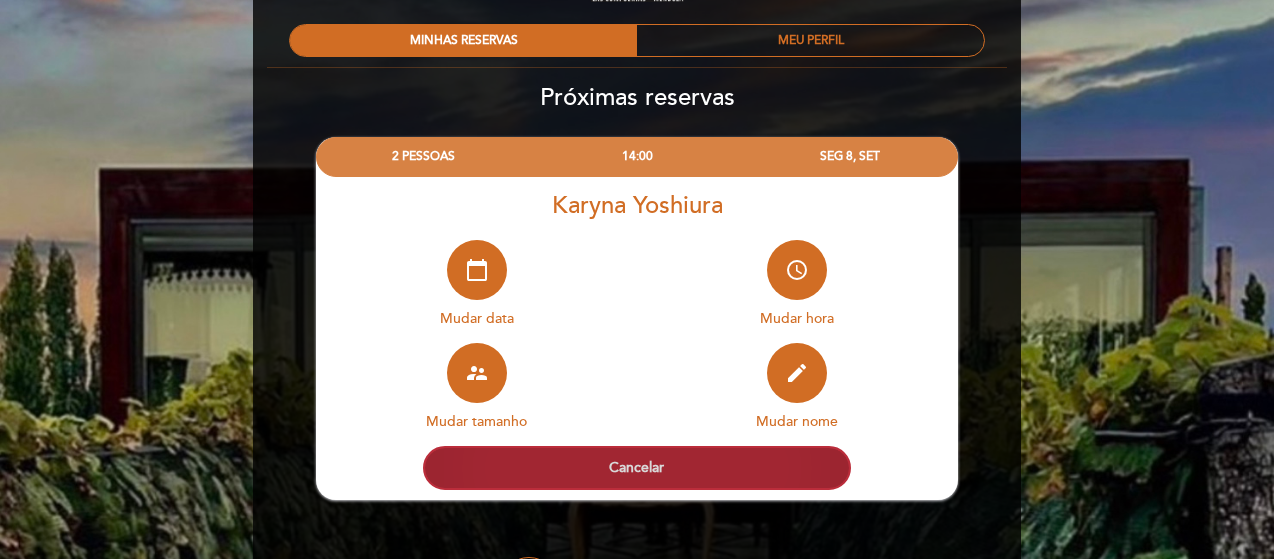 click on "Cancelar" at bounding box center (637, 468) 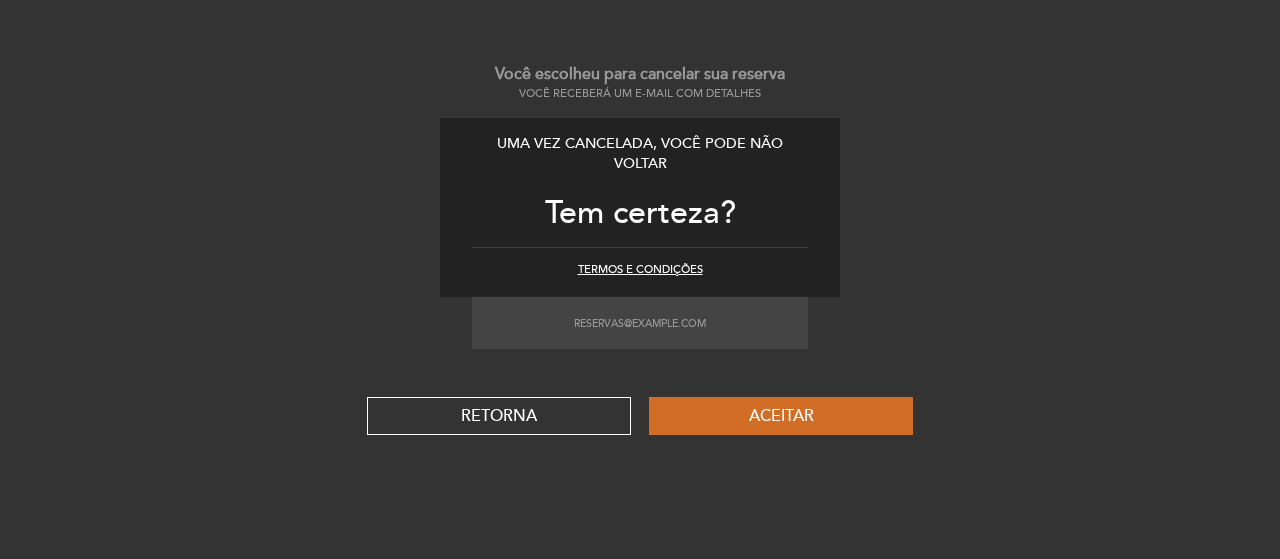 click on "Você escolheu para cancelar sua reserva
Você receberá um e-mail com detalhes
Uma vez cancelada, você pode não voltar
Tem certeza?
Termos e Condições
reservas@example.com
RETORNA
Aceitar" at bounding box center [640, 249] 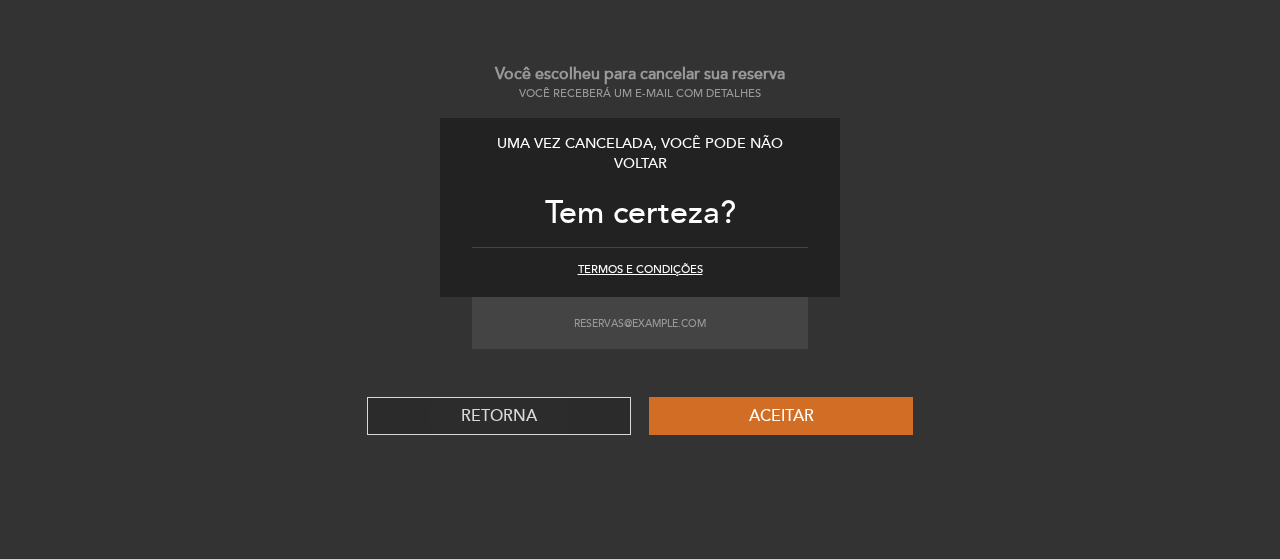 click on "RETORNA" at bounding box center [499, 416] 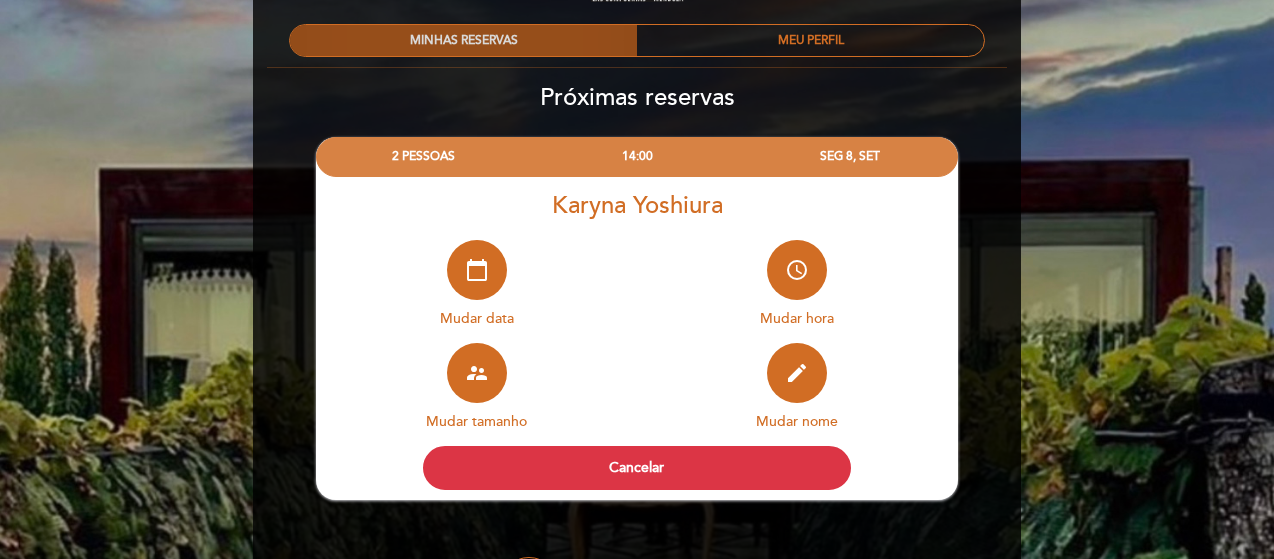 click on "MINHAS RESERVAS" at bounding box center (463, 40) 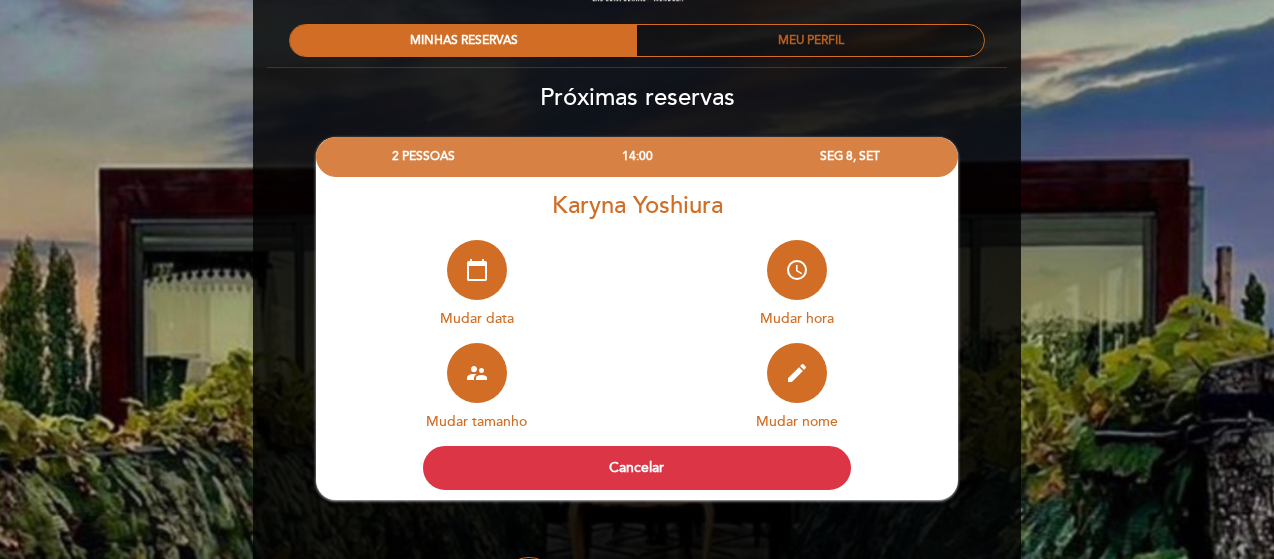 click on "MEU PERFIL" at bounding box center (810, 40) 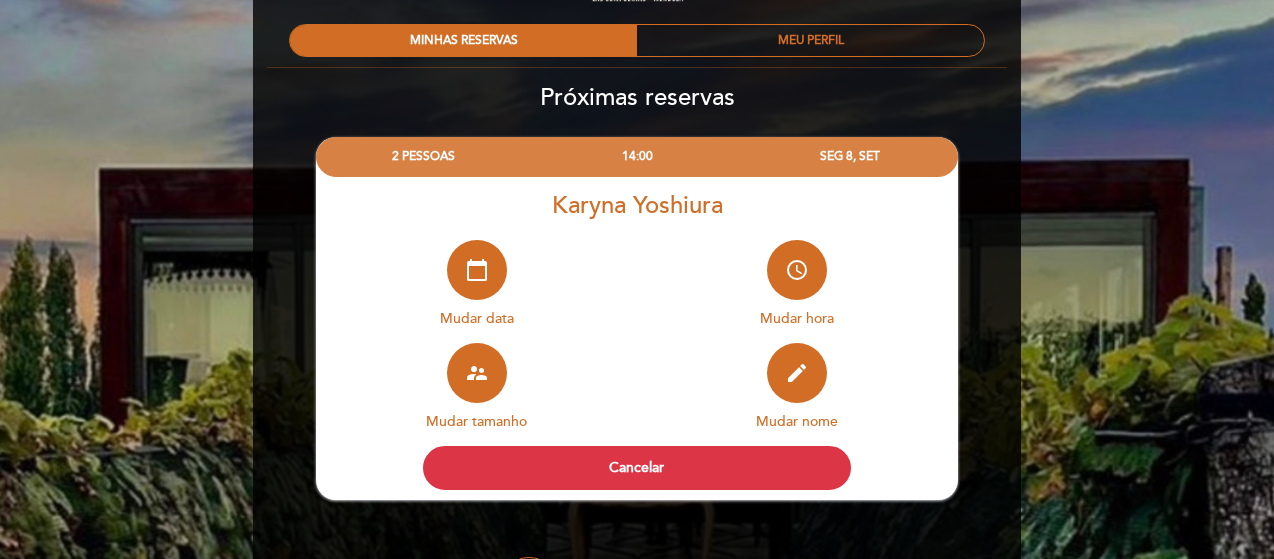scroll, scrollTop: 24, scrollLeft: 0, axis: vertical 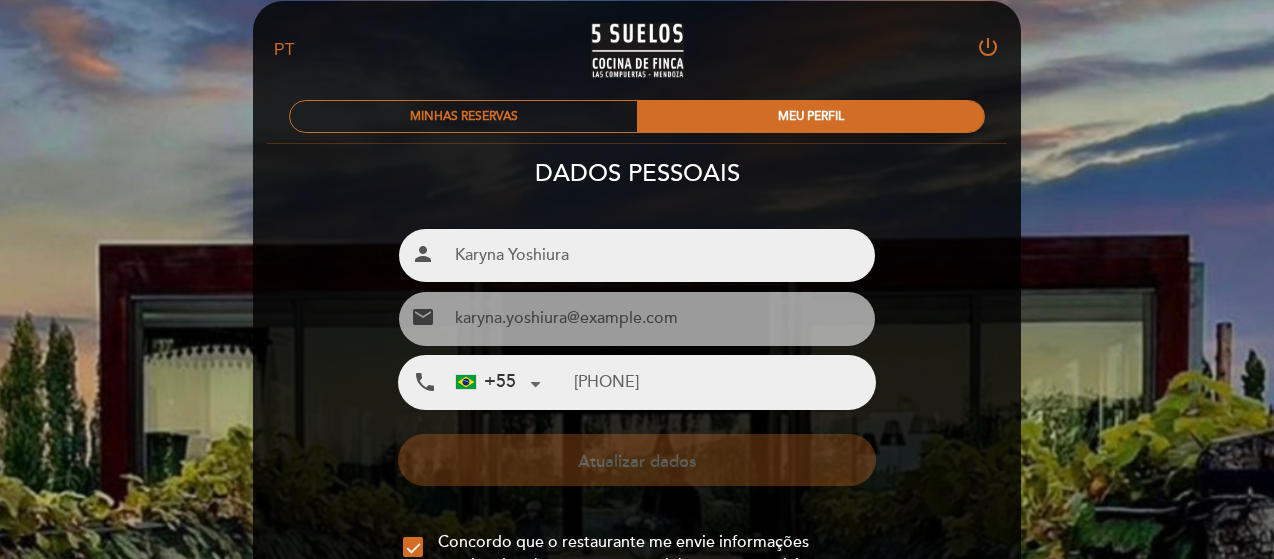 type on "[PHONE]" 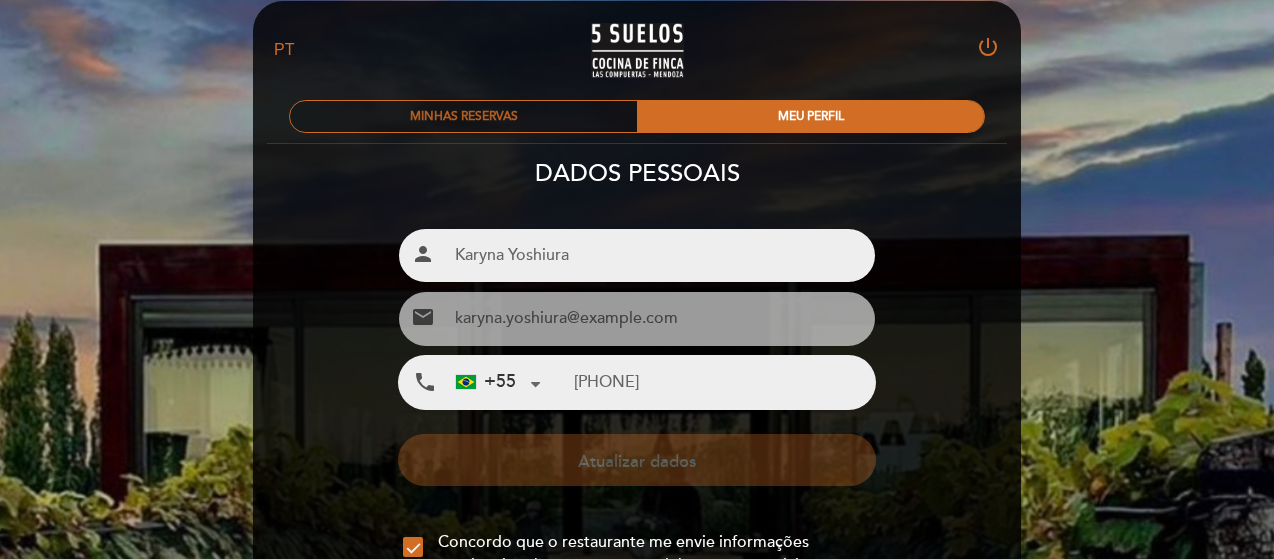 click on "MINHAS RESERVAS" at bounding box center (463, 116) 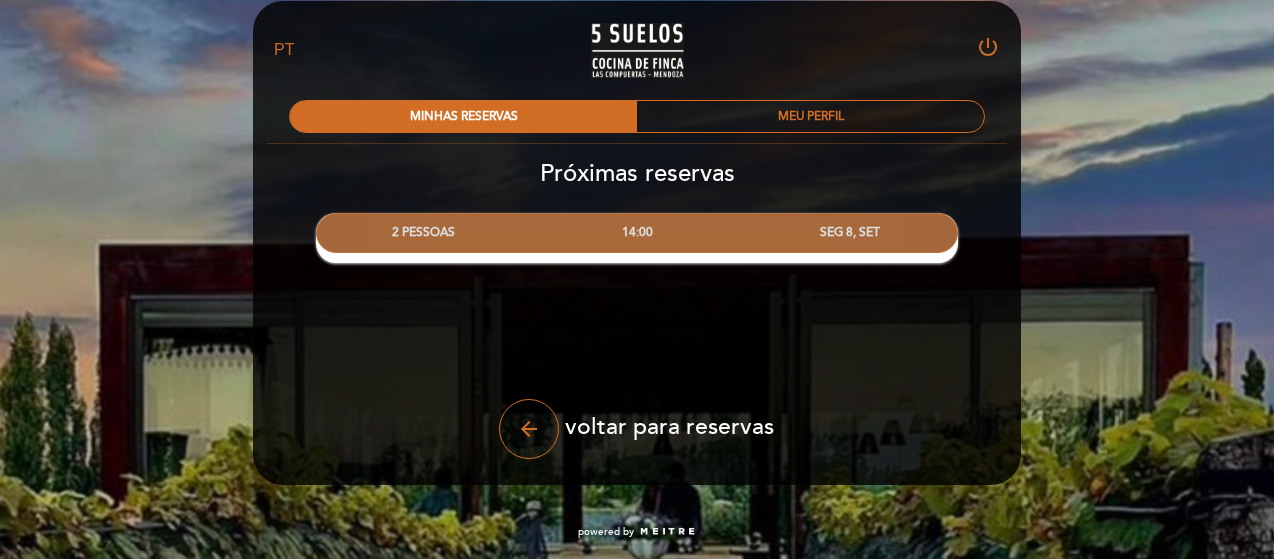 click on "2 PESSOAS" at bounding box center (423, 232) 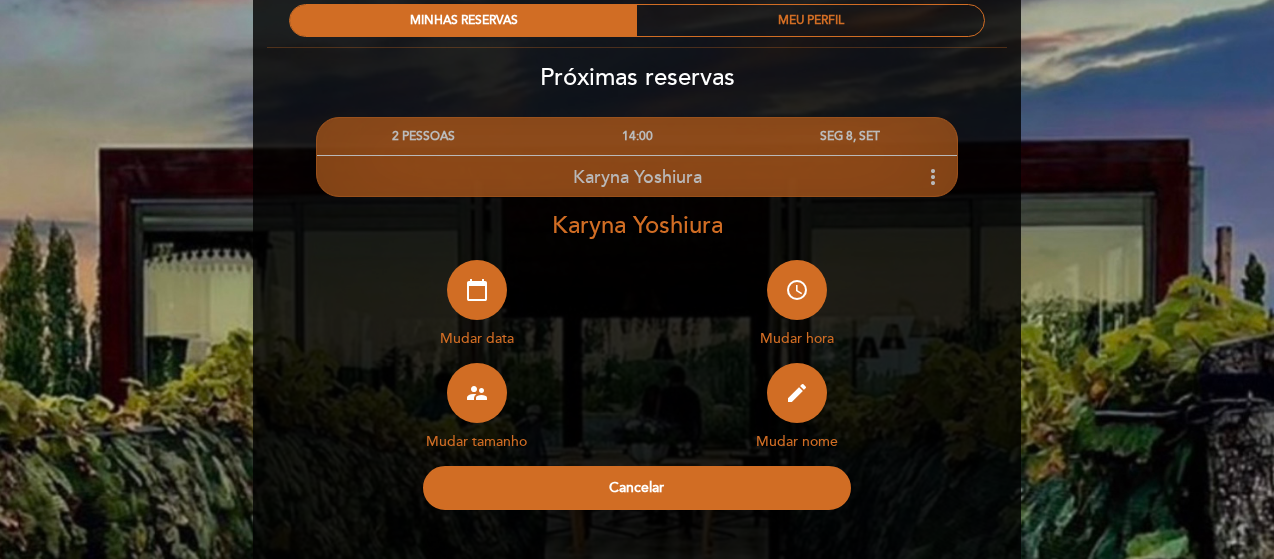 scroll, scrollTop: 0, scrollLeft: 0, axis: both 